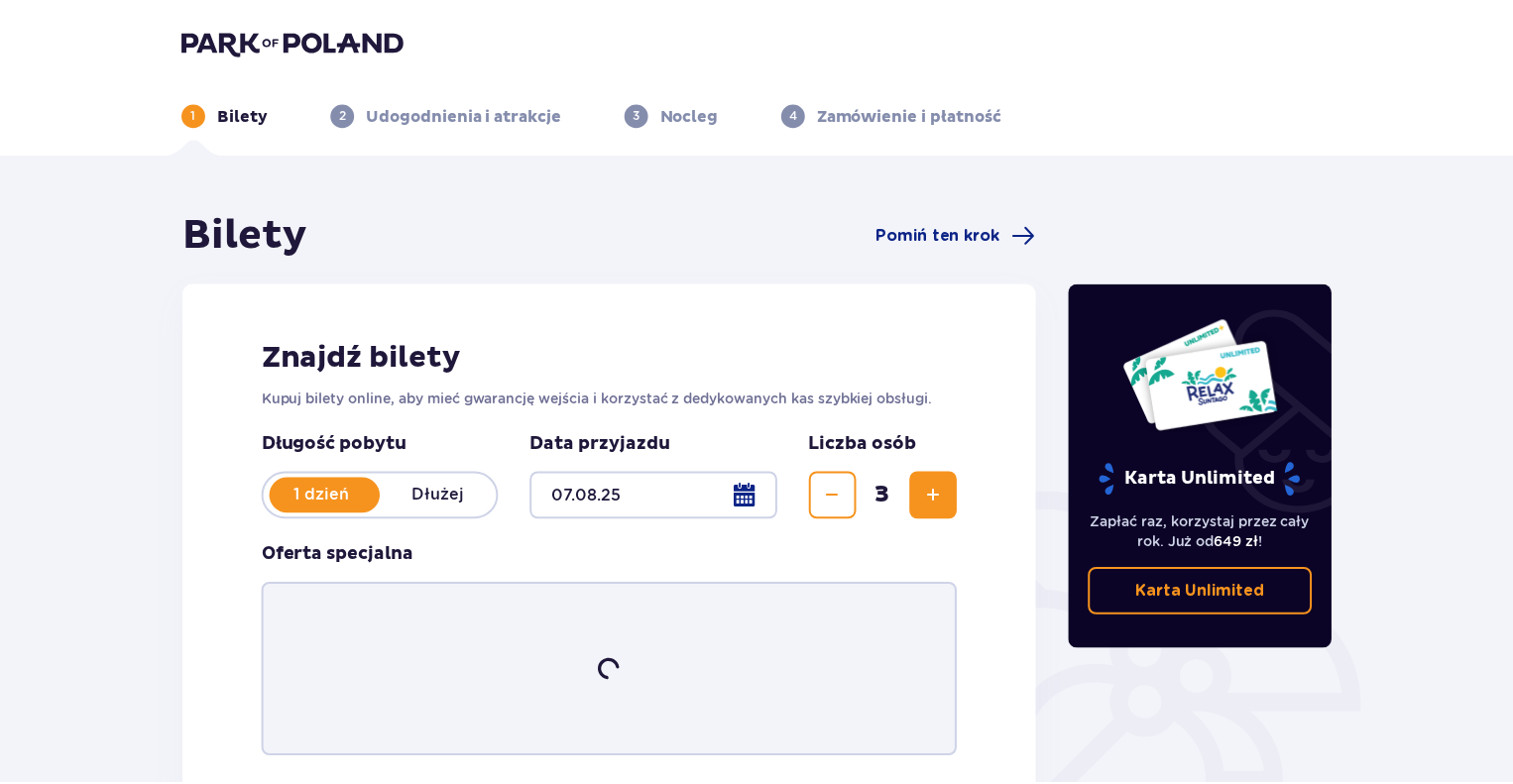 scroll, scrollTop: 0, scrollLeft: 0, axis: both 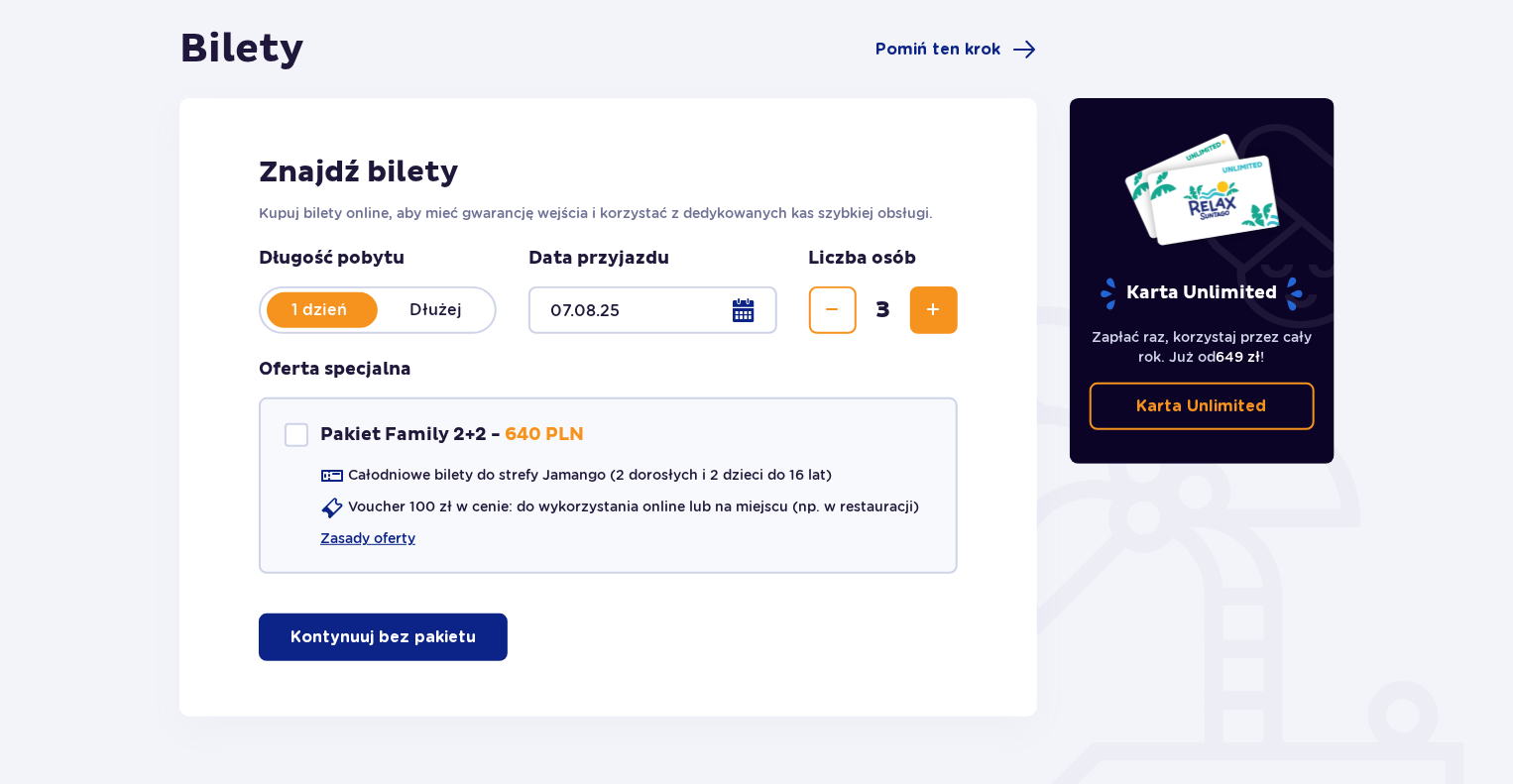 click on "Znajdź bilety Kupuj bilety online, aby mieć gwarancję wejścia i korzystać z dedykowanych kas szybkiej obsługi. Długość pobytu 1 dzień Dłużej Data przyjazdu [DATE] Liczba osób 3 Oferta specjalna Pakiet Family 2+2    -  640 PLN Całodniowe bilety do strefy Jamango (2 dorosłych i 2 dzieci do 16 lat) Voucher 100 zł w cenie: do wykorzystania online lub na miejscu (np. w restauracji) Zasady oferty Kontynuuj bez pakietu" at bounding box center [608, 407] 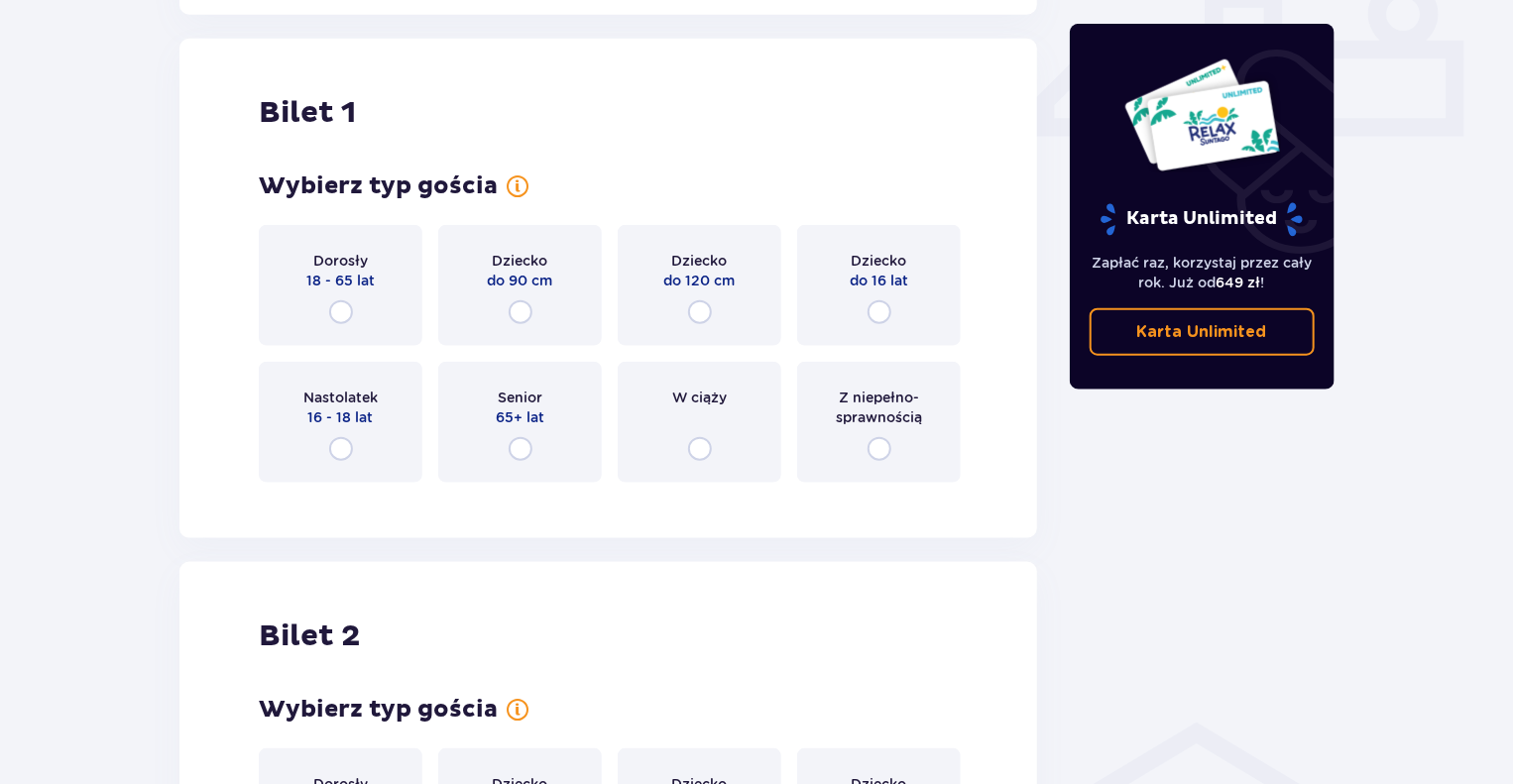 scroll, scrollTop: 900, scrollLeft: 0, axis: vertical 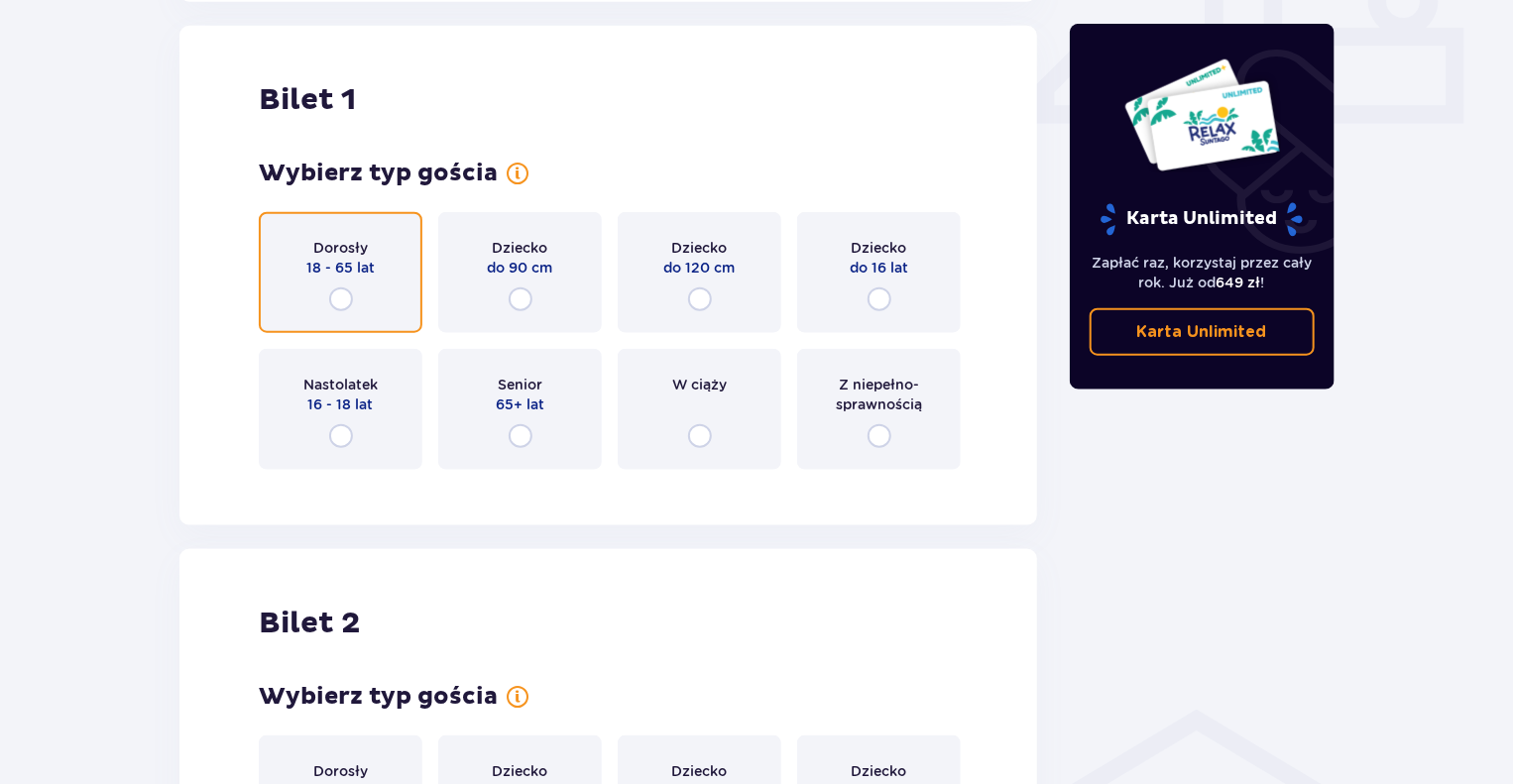 click at bounding box center (341, 299) 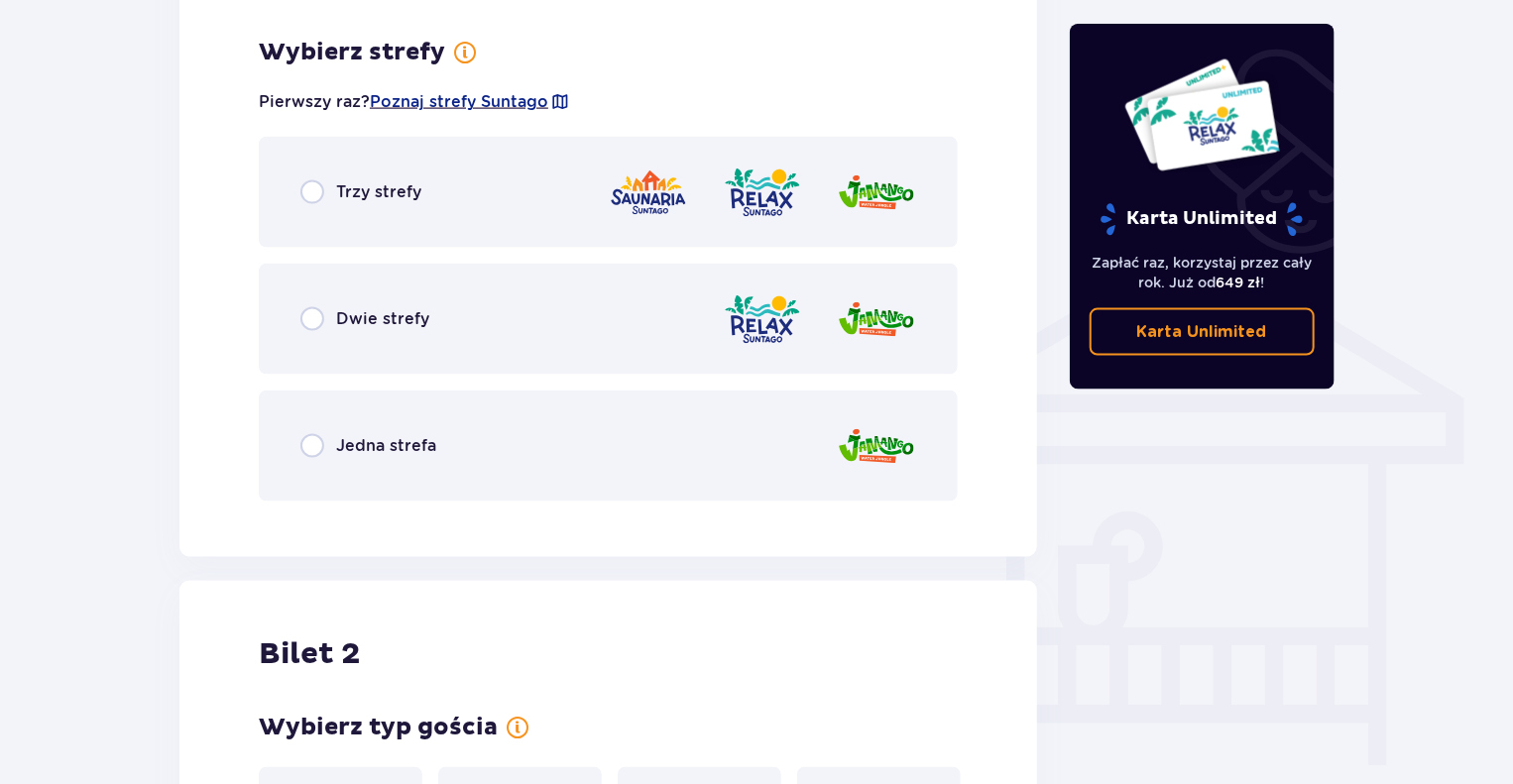 scroll, scrollTop: 1384, scrollLeft: 0, axis: vertical 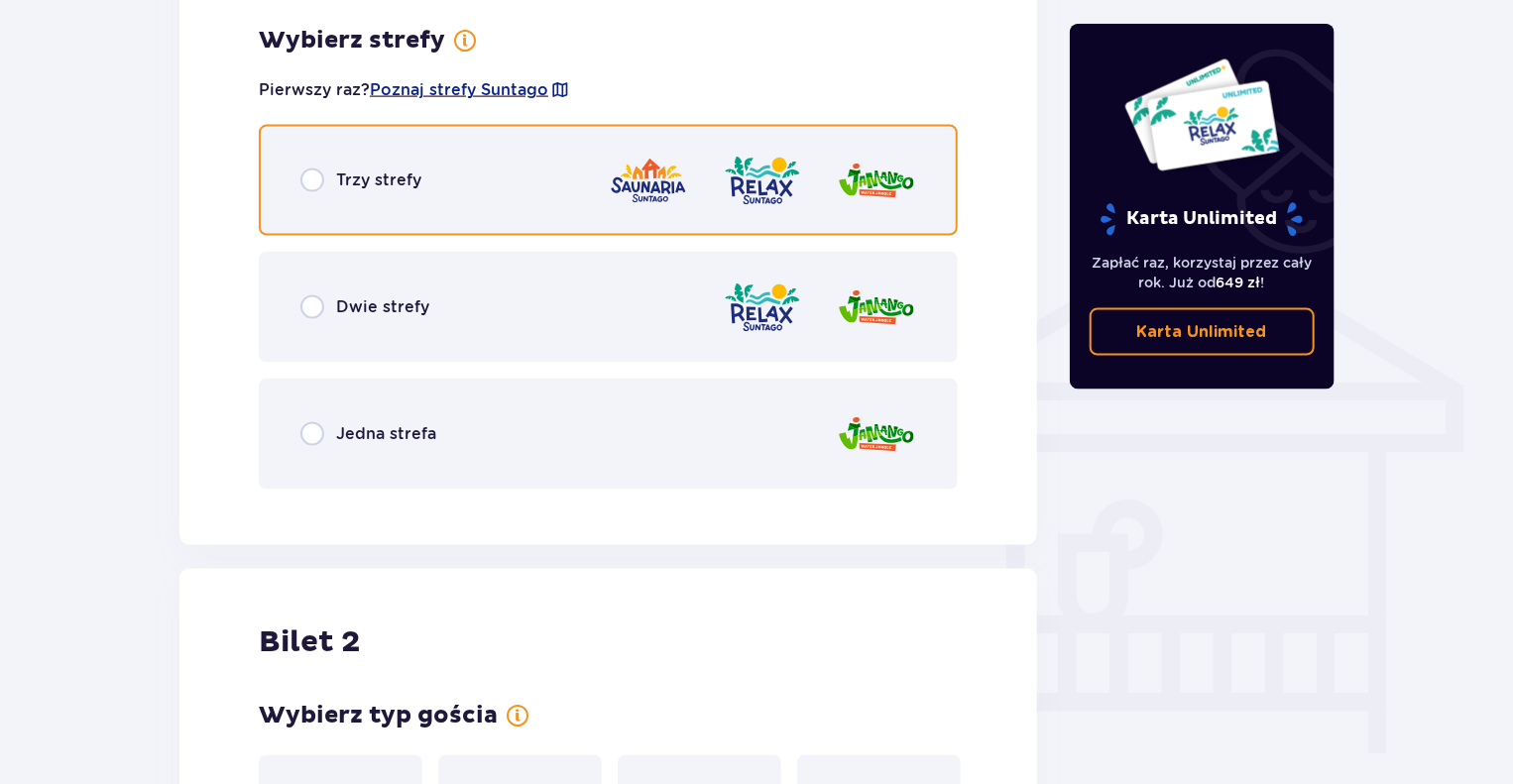 click at bounding box center [312, 180] 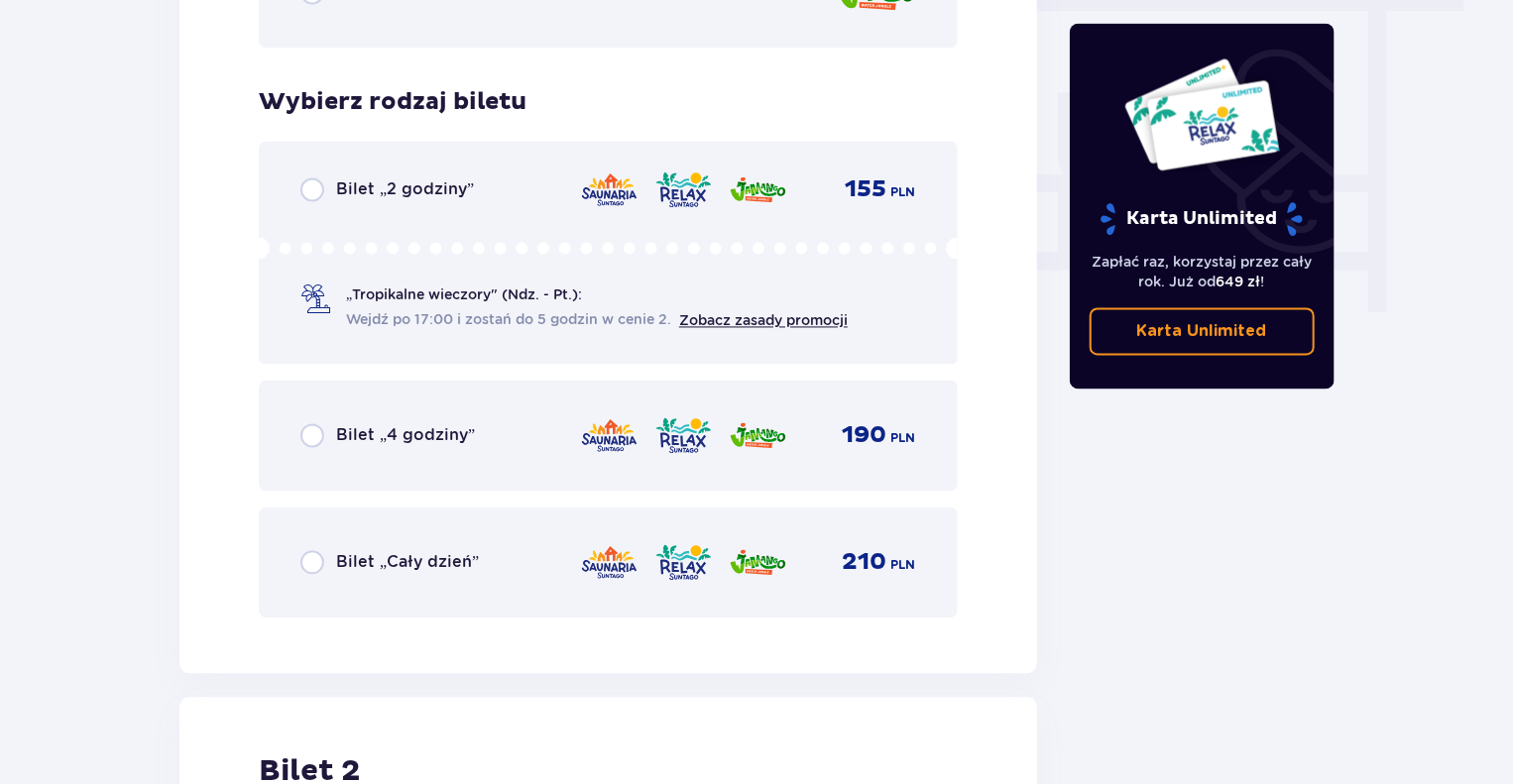 scroll, scrollTop: 1887, scrollLeft: 0, axis: vertical 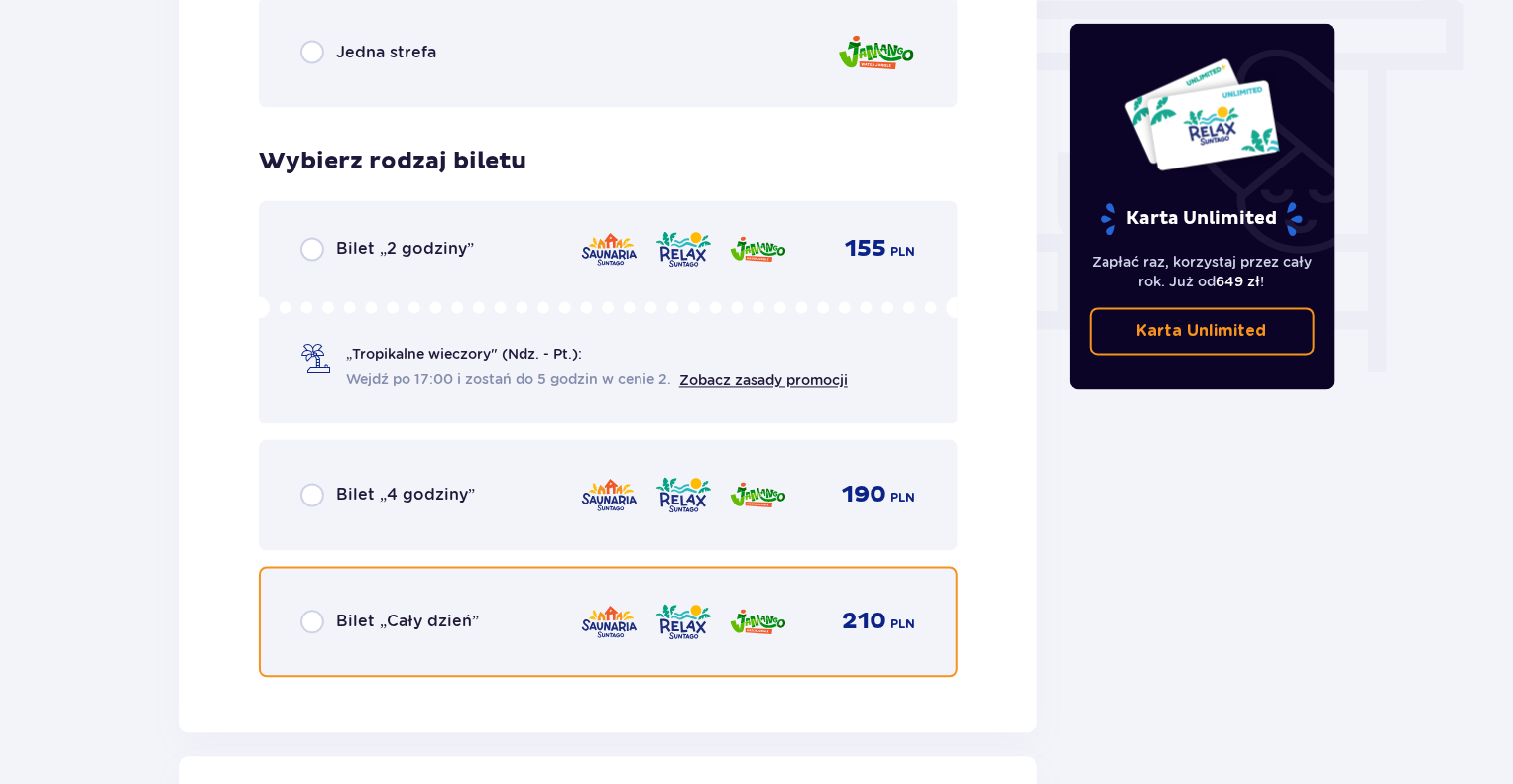 click at bounding box center (312, 622) 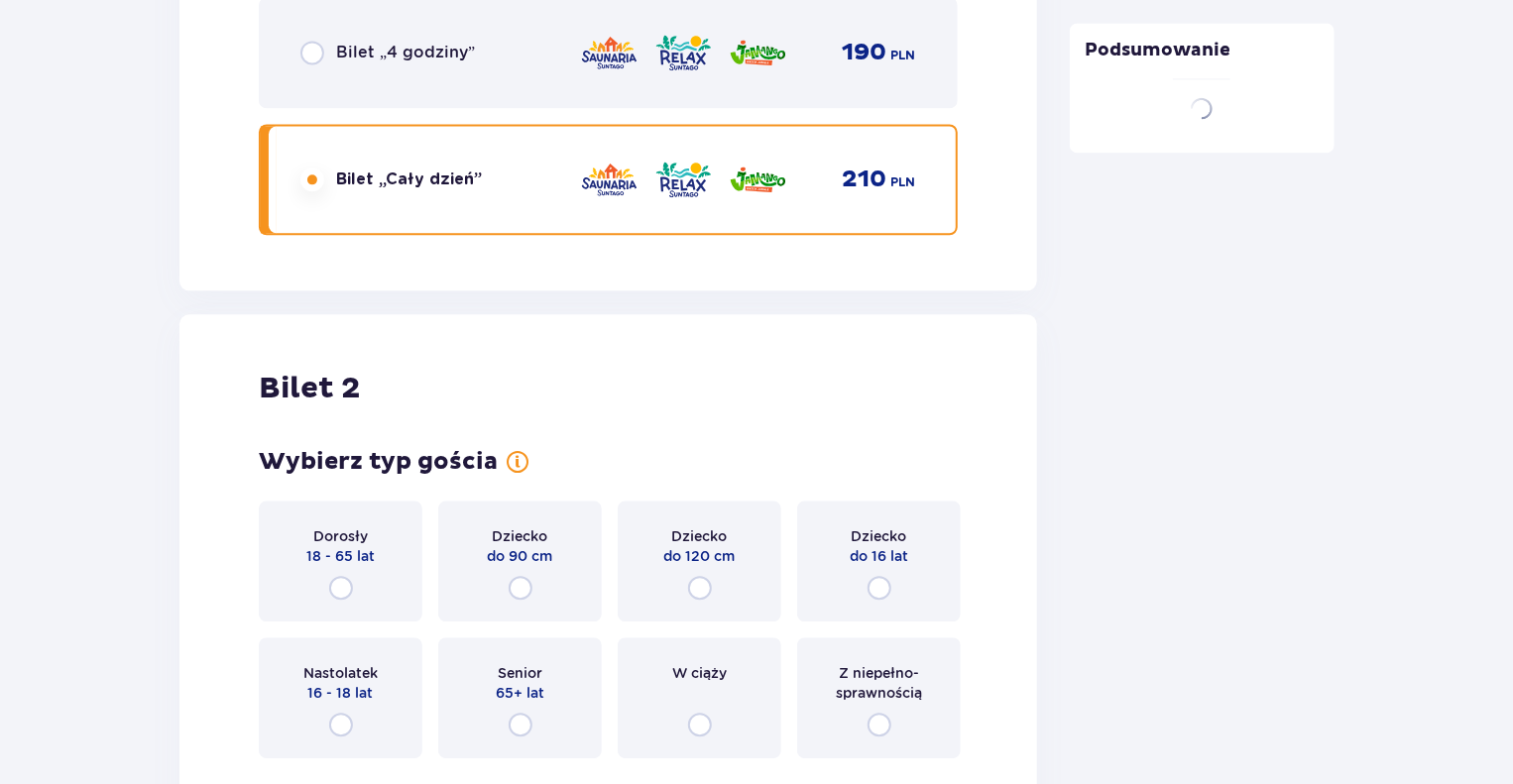 scroll, scrollTop: 2497, scrollLeft: 0, axis: vertical 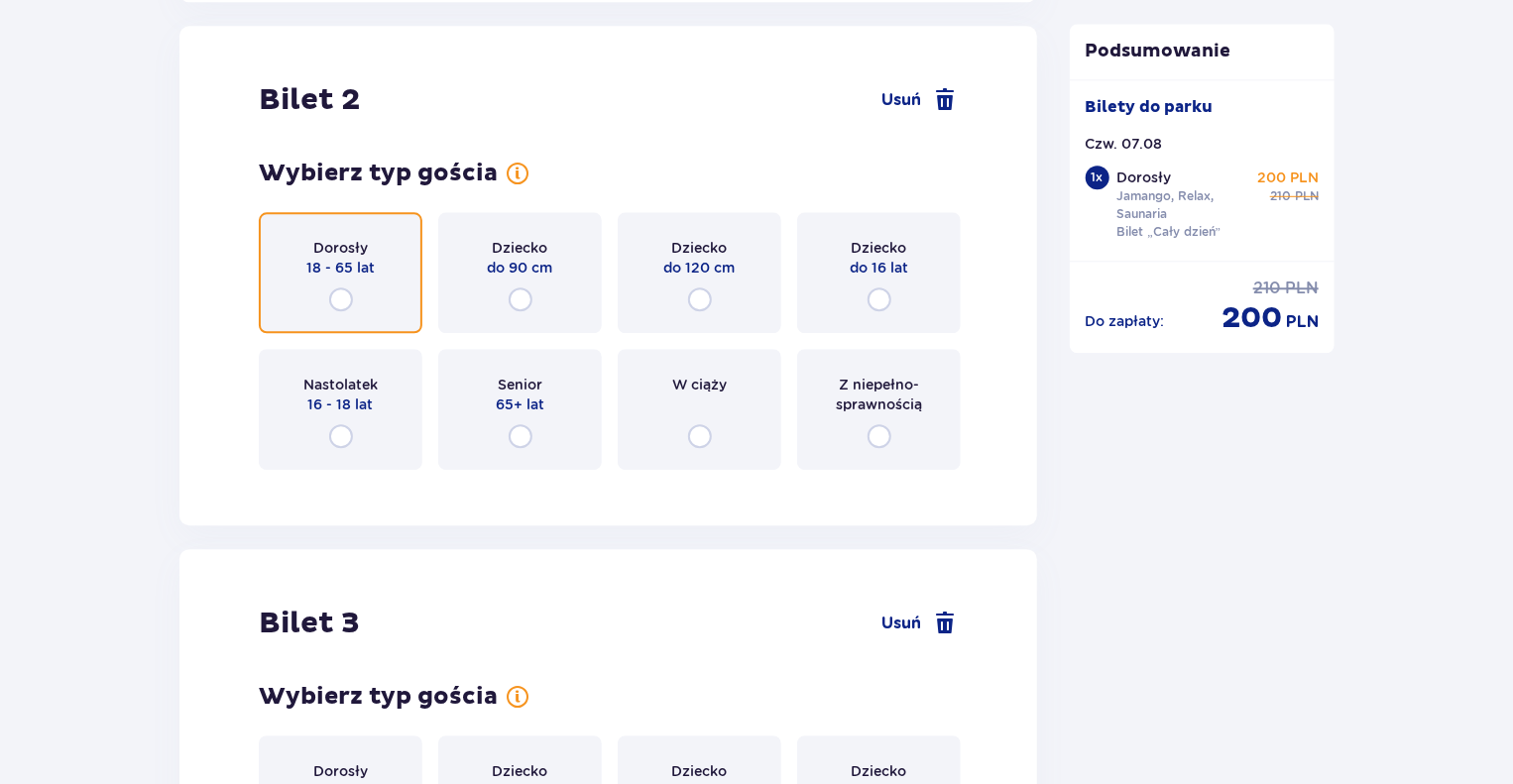 click at bounding box center [341, 299] 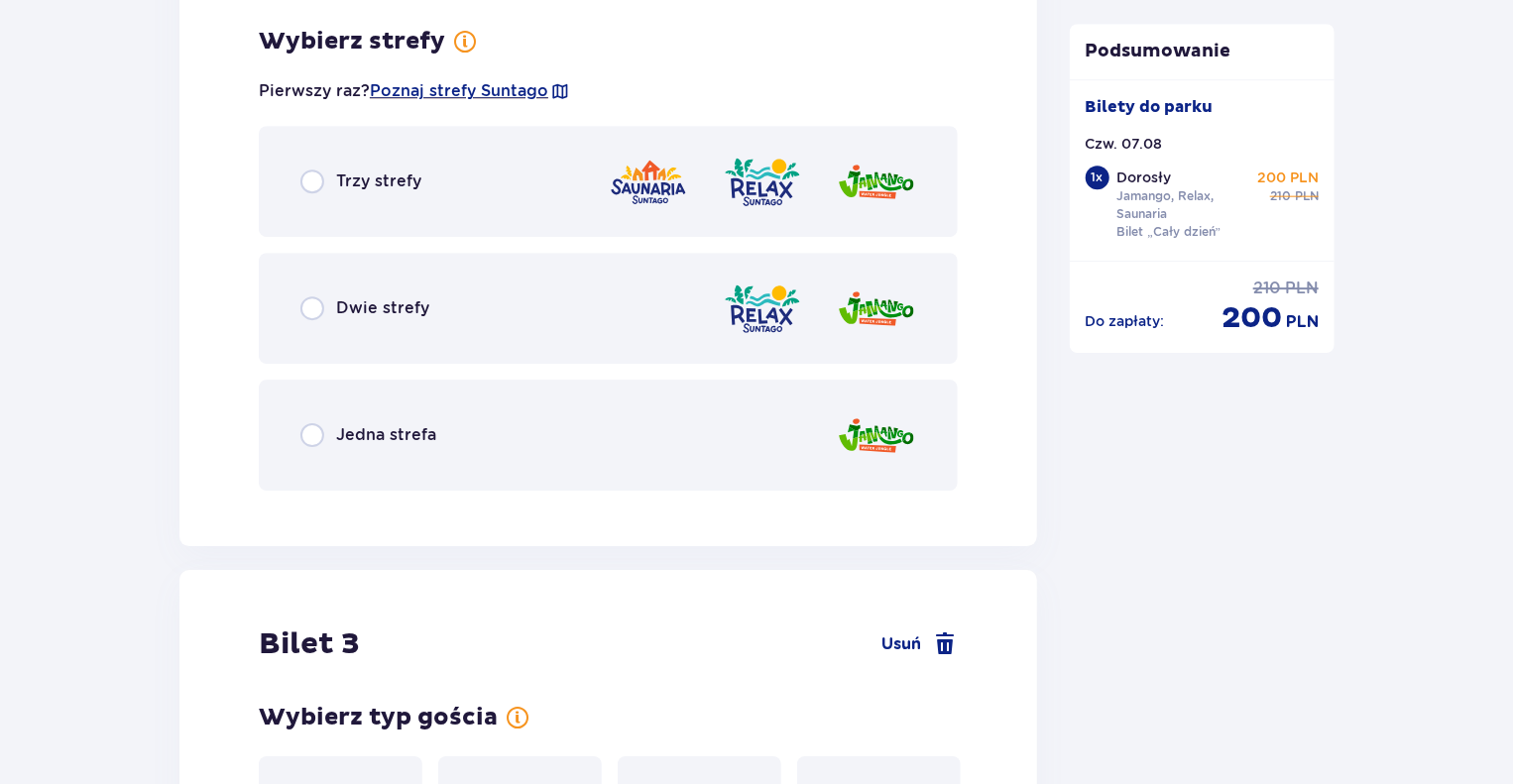 scroll, scrollTop: 2980, scrollLeft: 0, axis: vertical 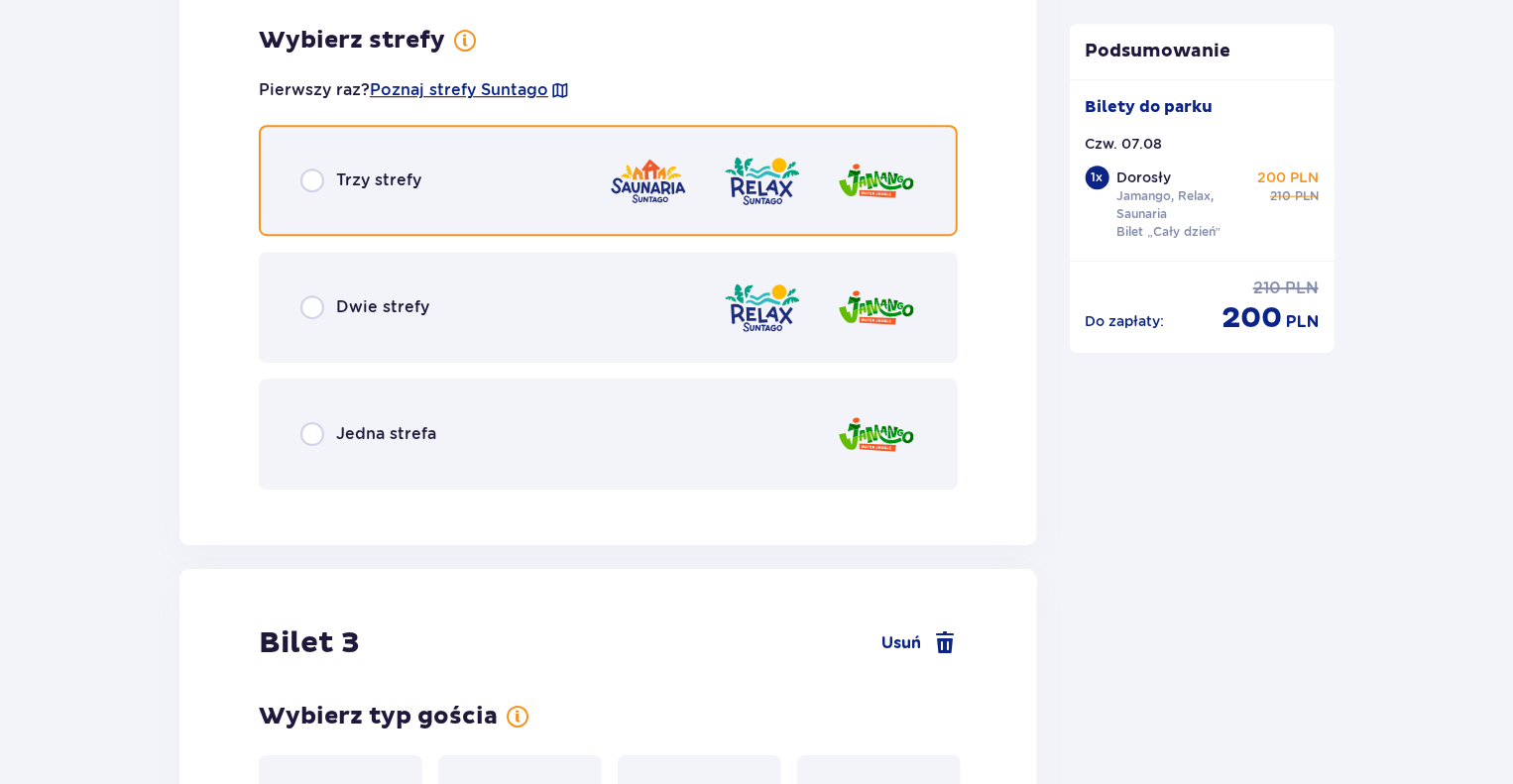 click at bounding box center (312, 180) 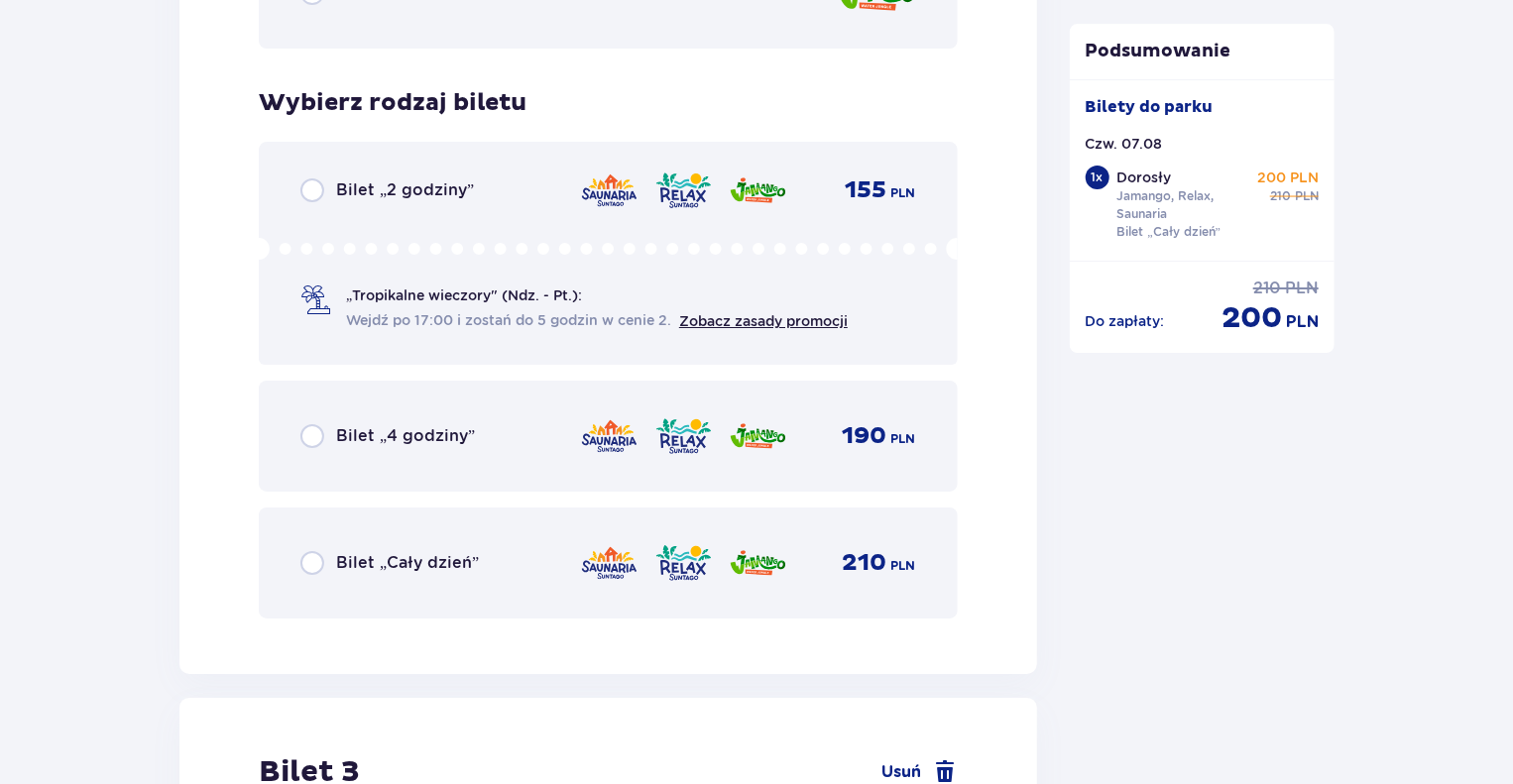 scroll, scrollTop: 3484, scrollLeft: 0, axis: vertical 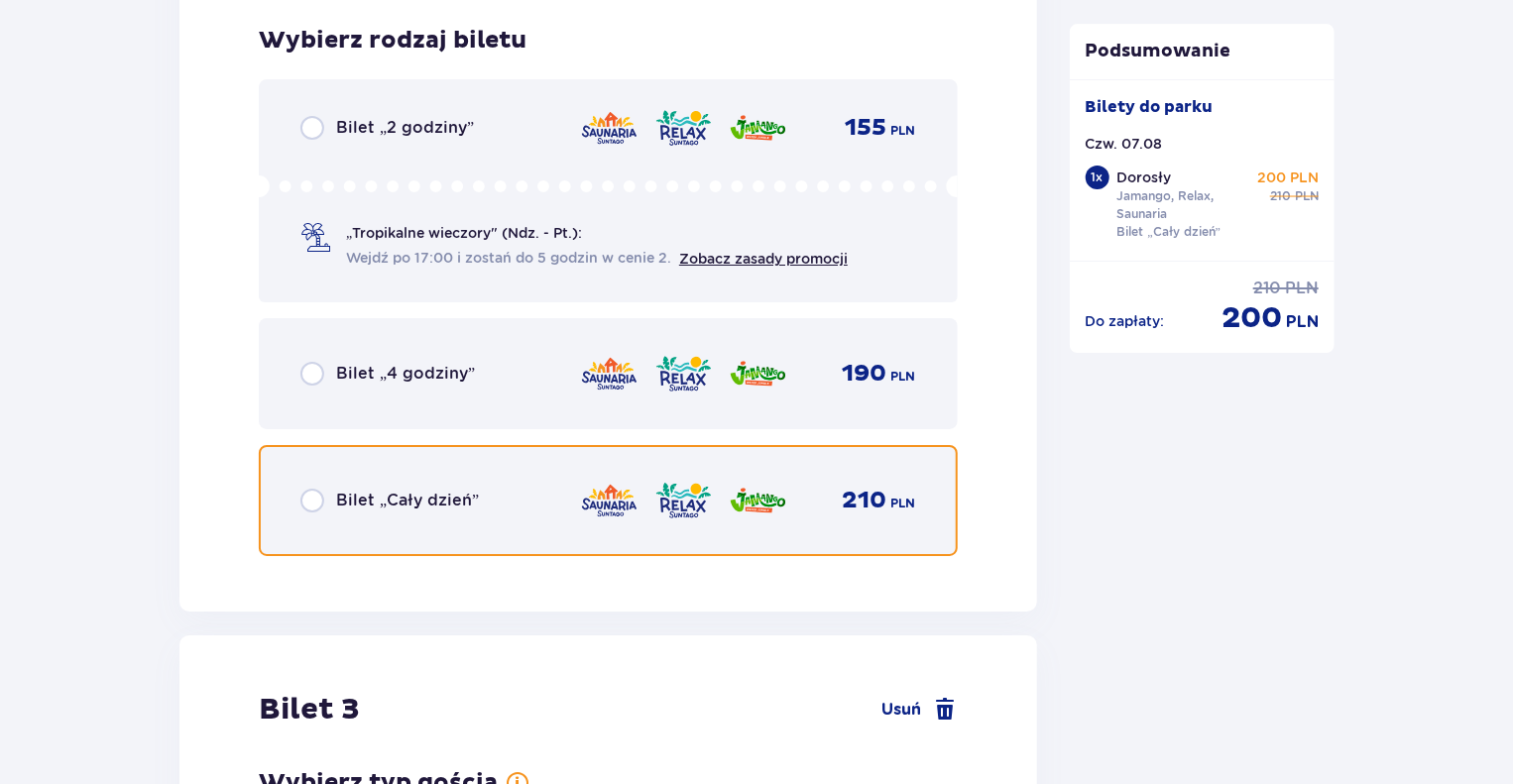 click at bounding box center [312, 501] 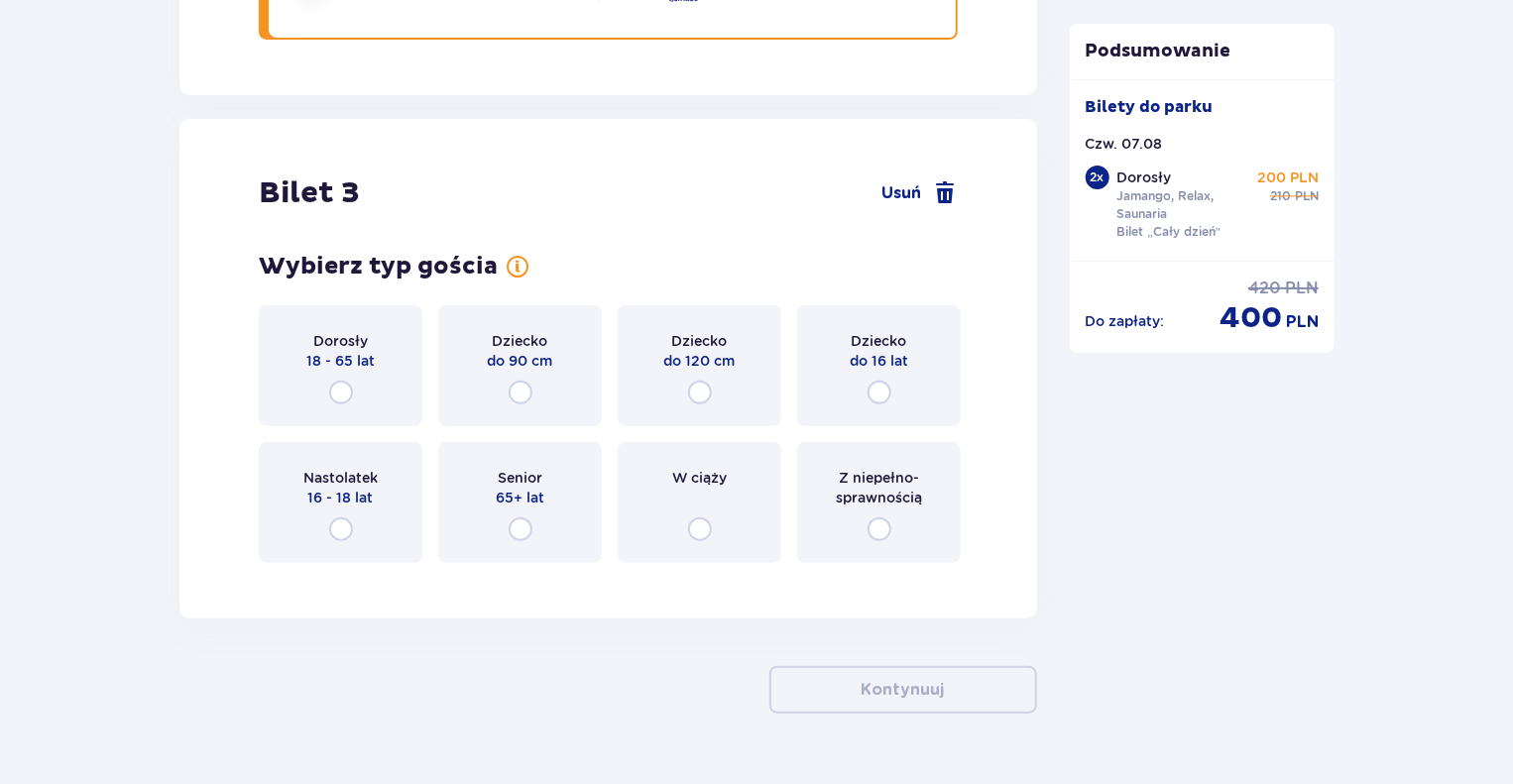 scroll, scrollTop: 4046, scrollLeft: 0, axis: vertical 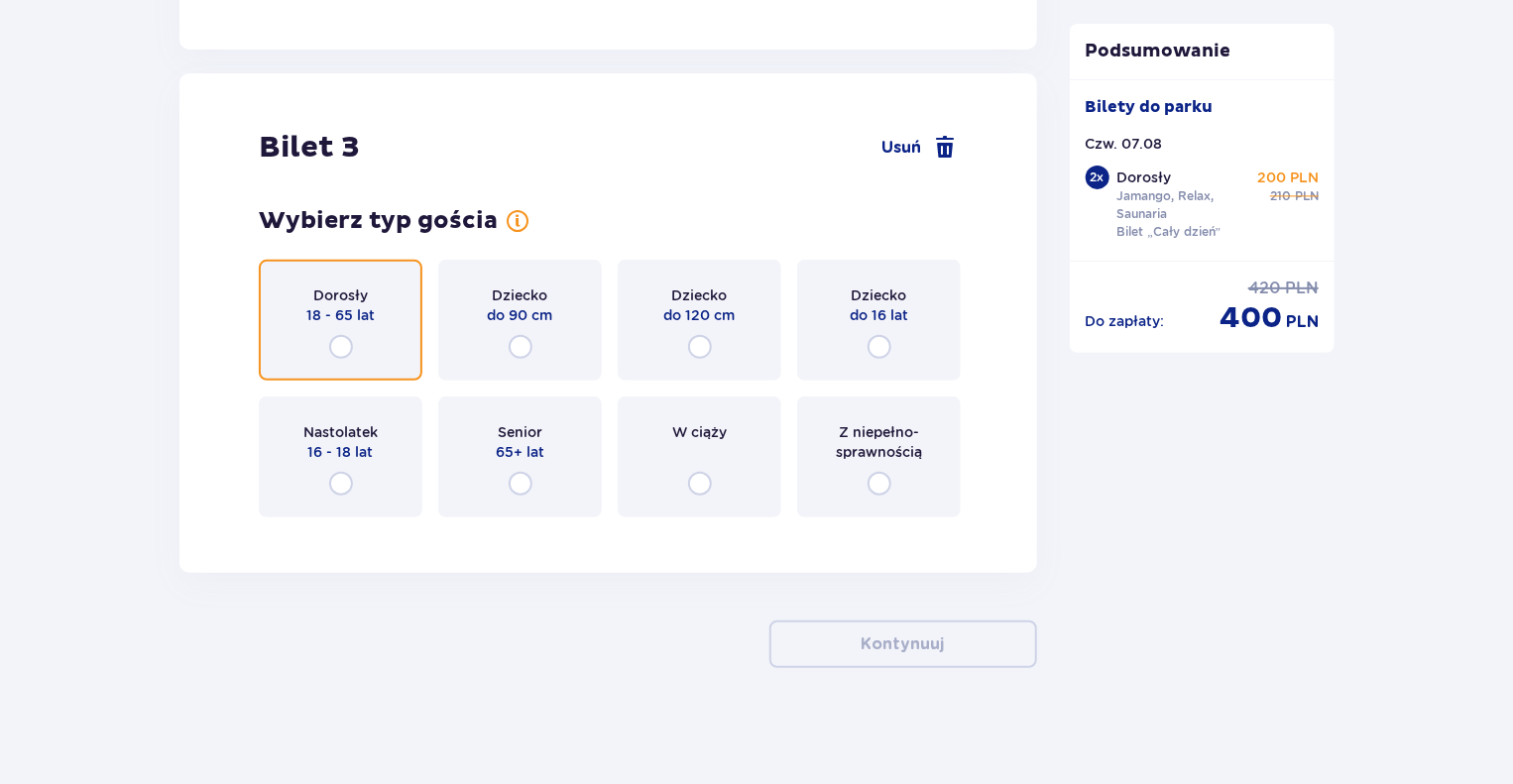 click at bounding box center (341, 347) 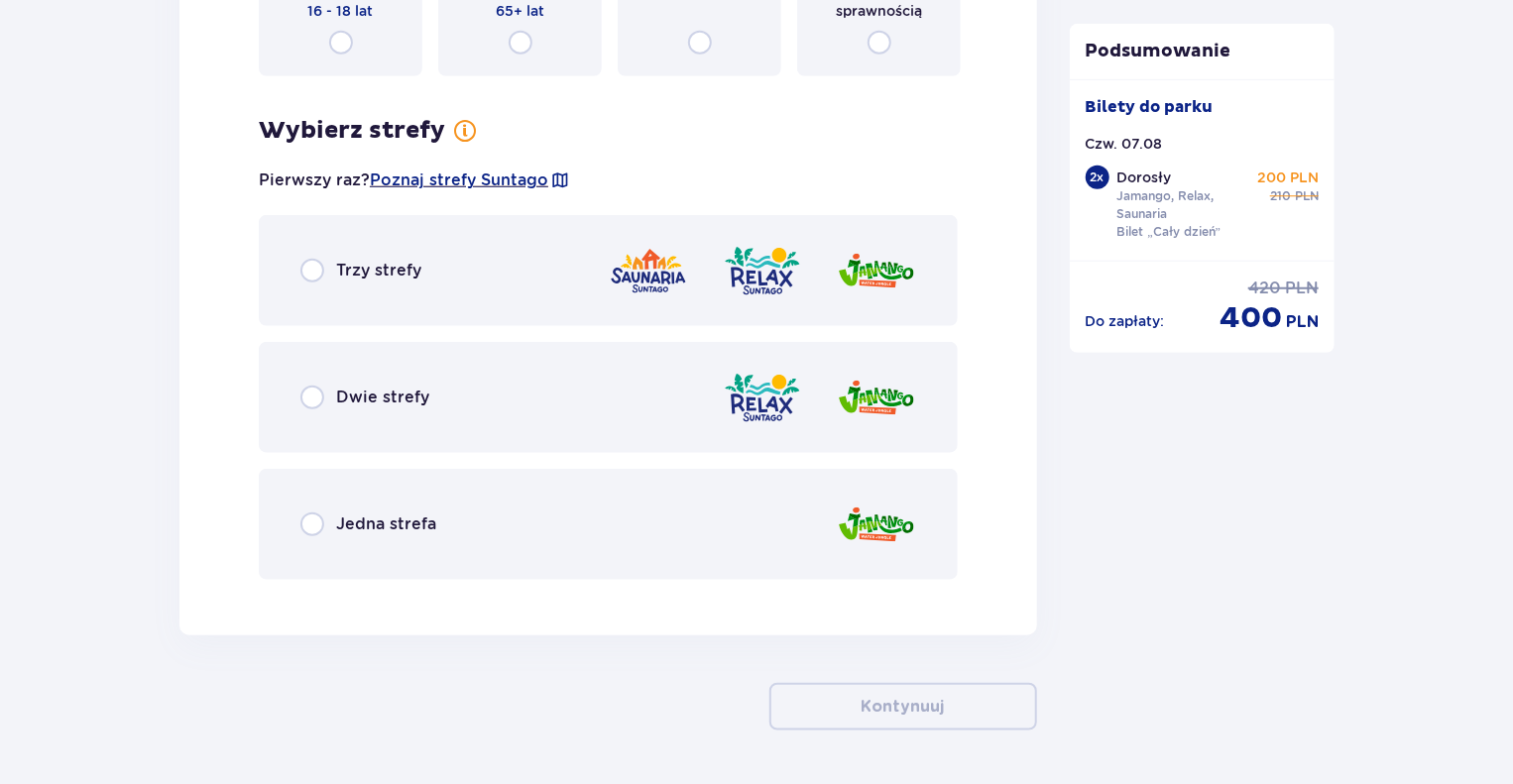 scroll, scrollTop: 4549, scrollLeft: 0, axis: vertical 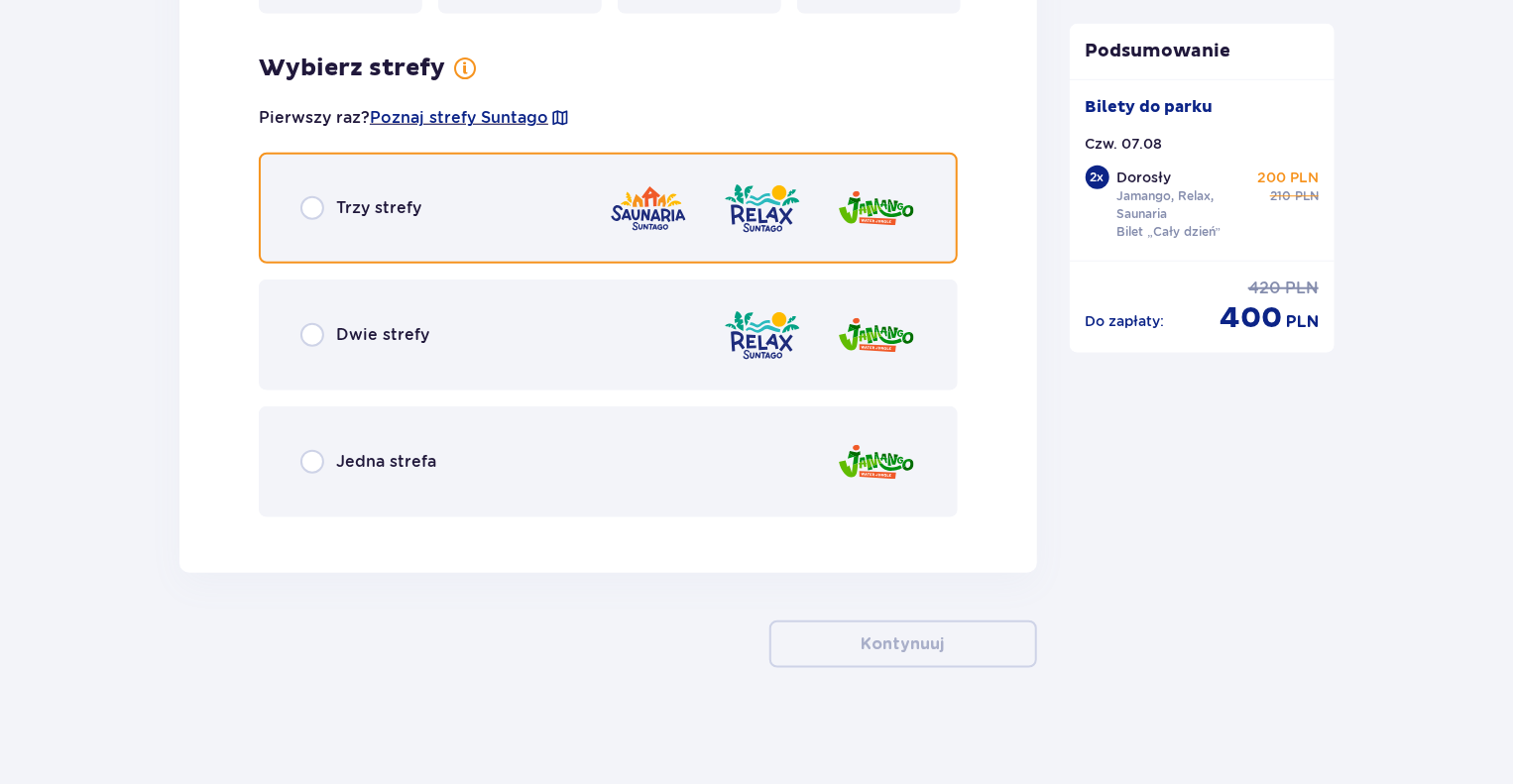 click at bounding box center (312, 208) 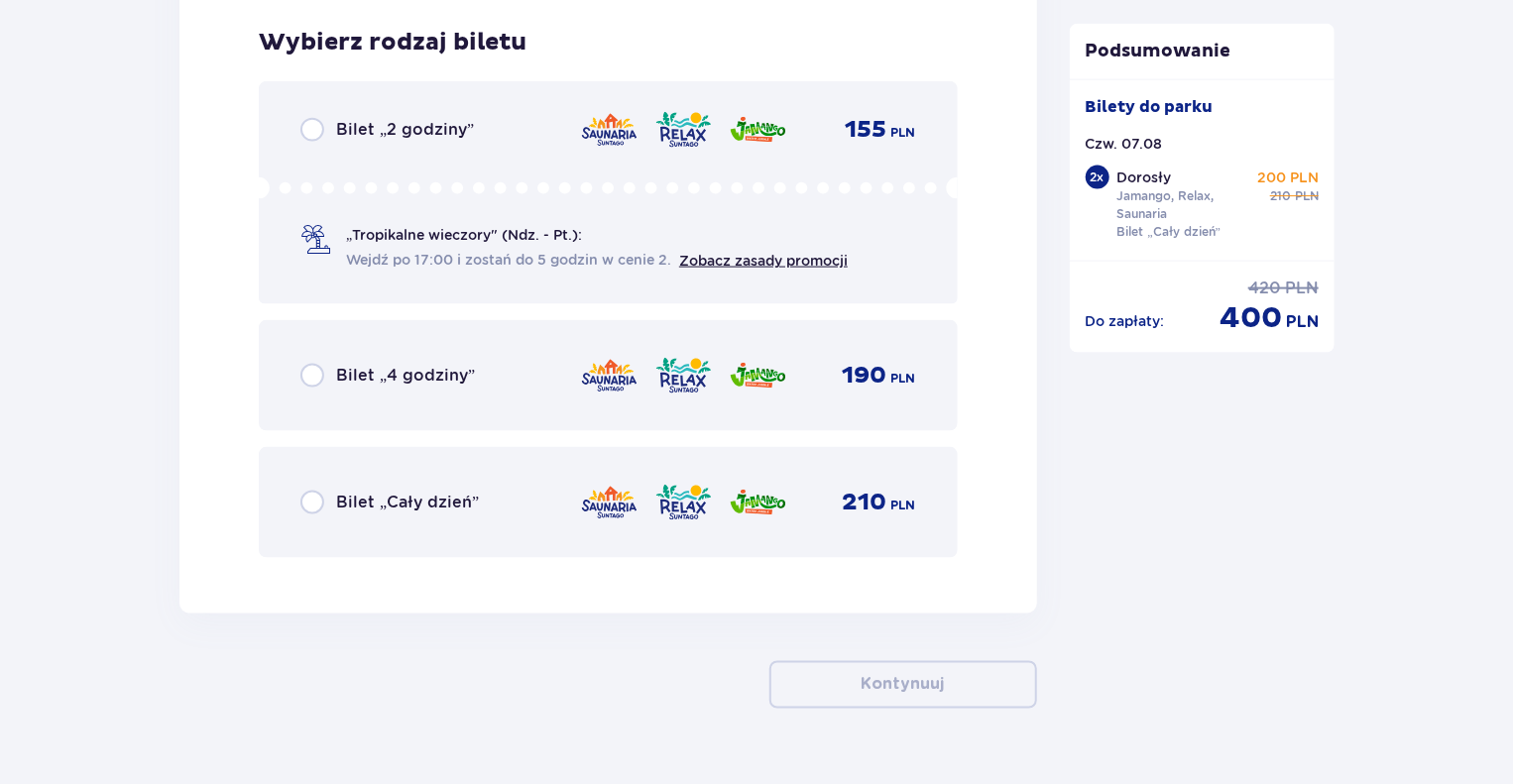 scroll, scrollTop: 5080, scrollLeft: 0, axis: vertical 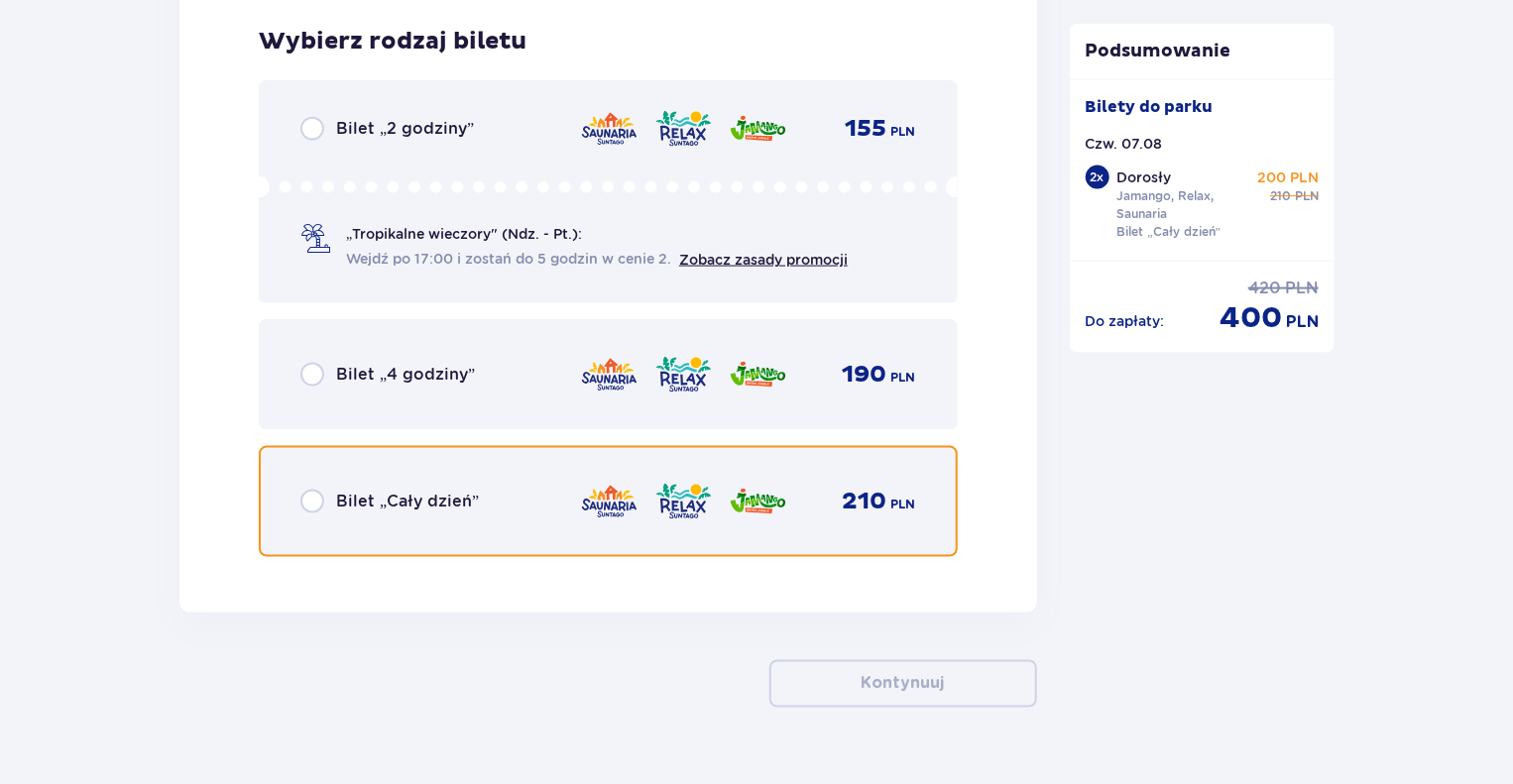click at bounding box center (312, 502) 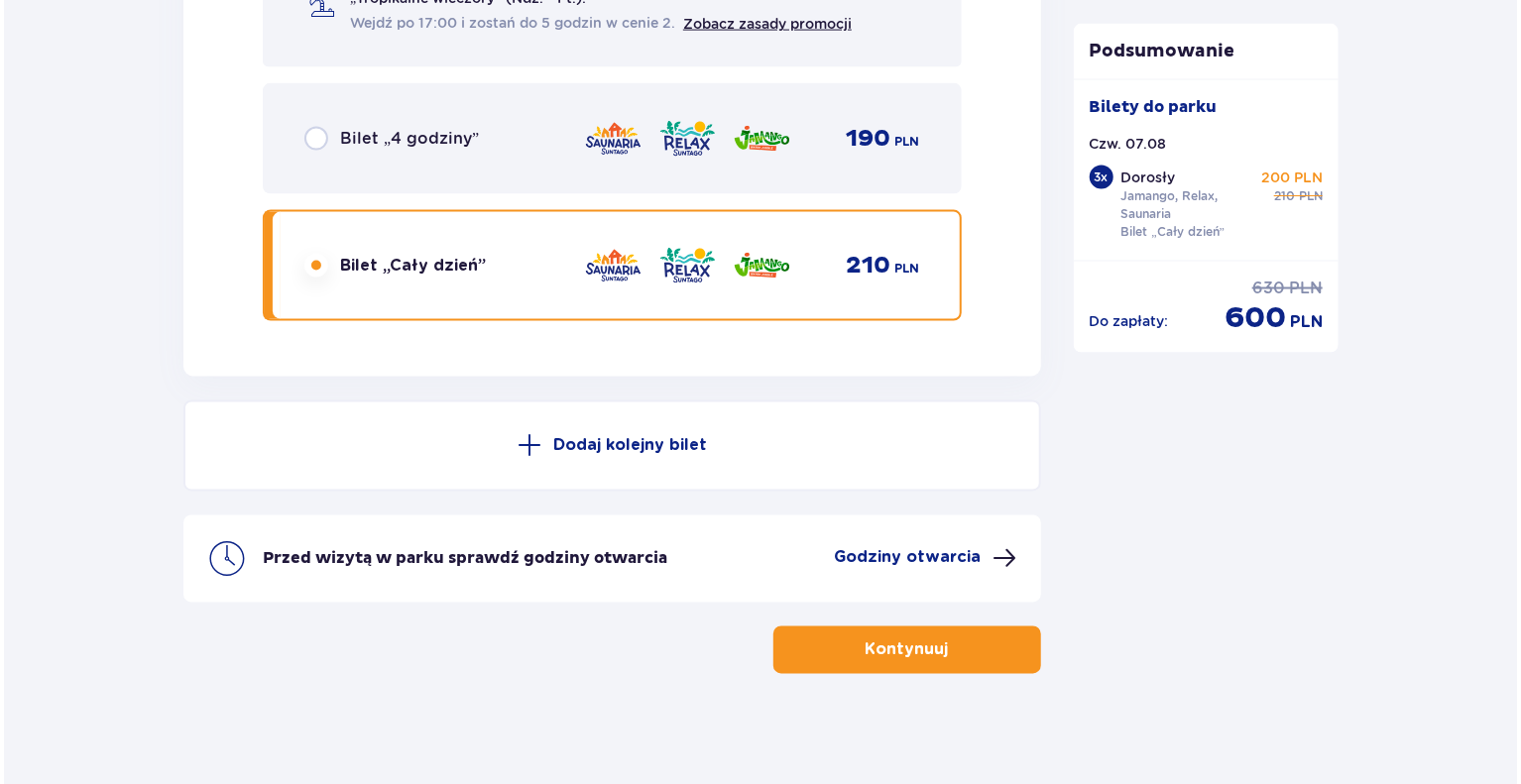 scroll, scrollTop: 5320, scrollLeft: 0, axis: vertical 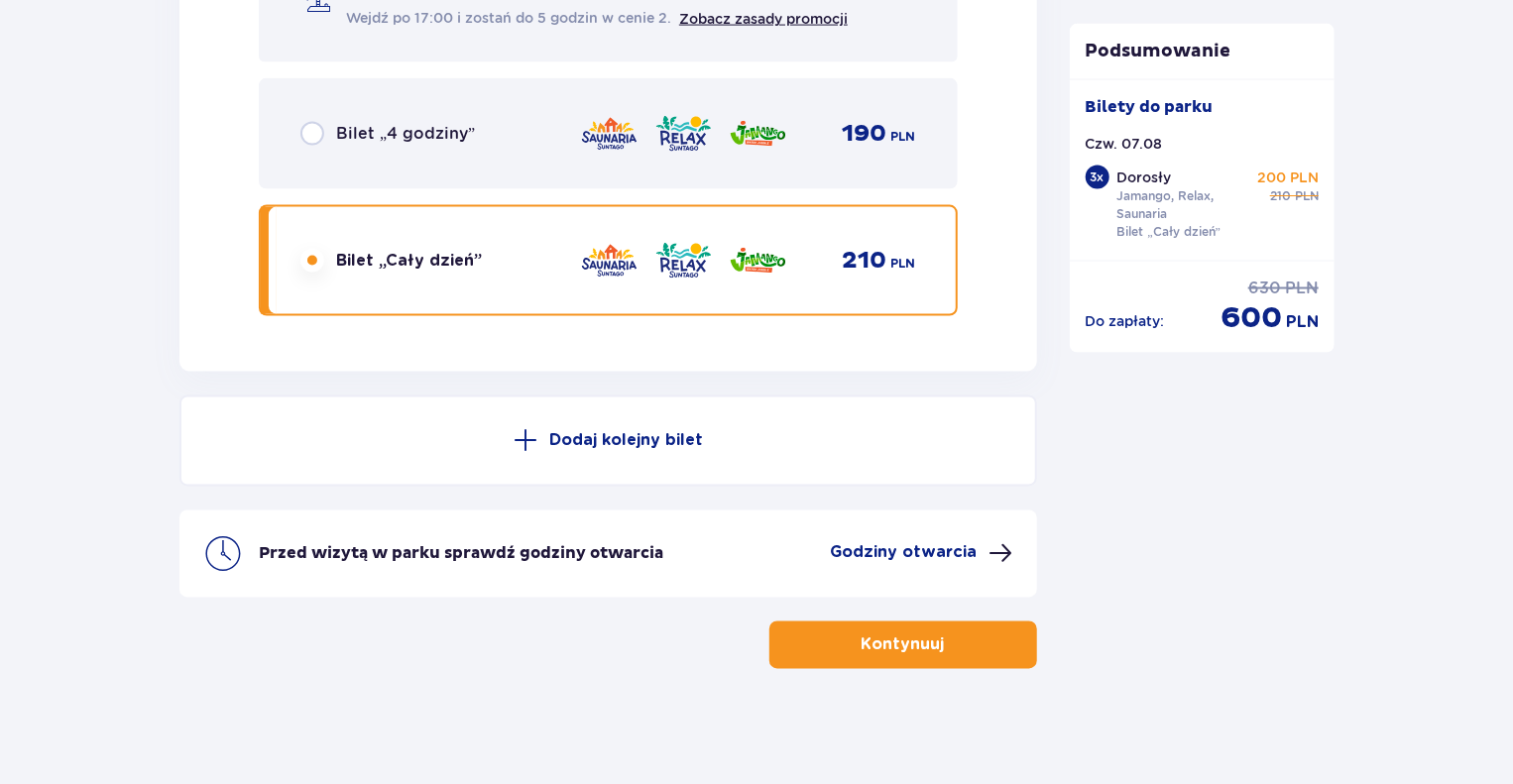 click on "Godziny otwarcia" at bounding box center (922, 554) 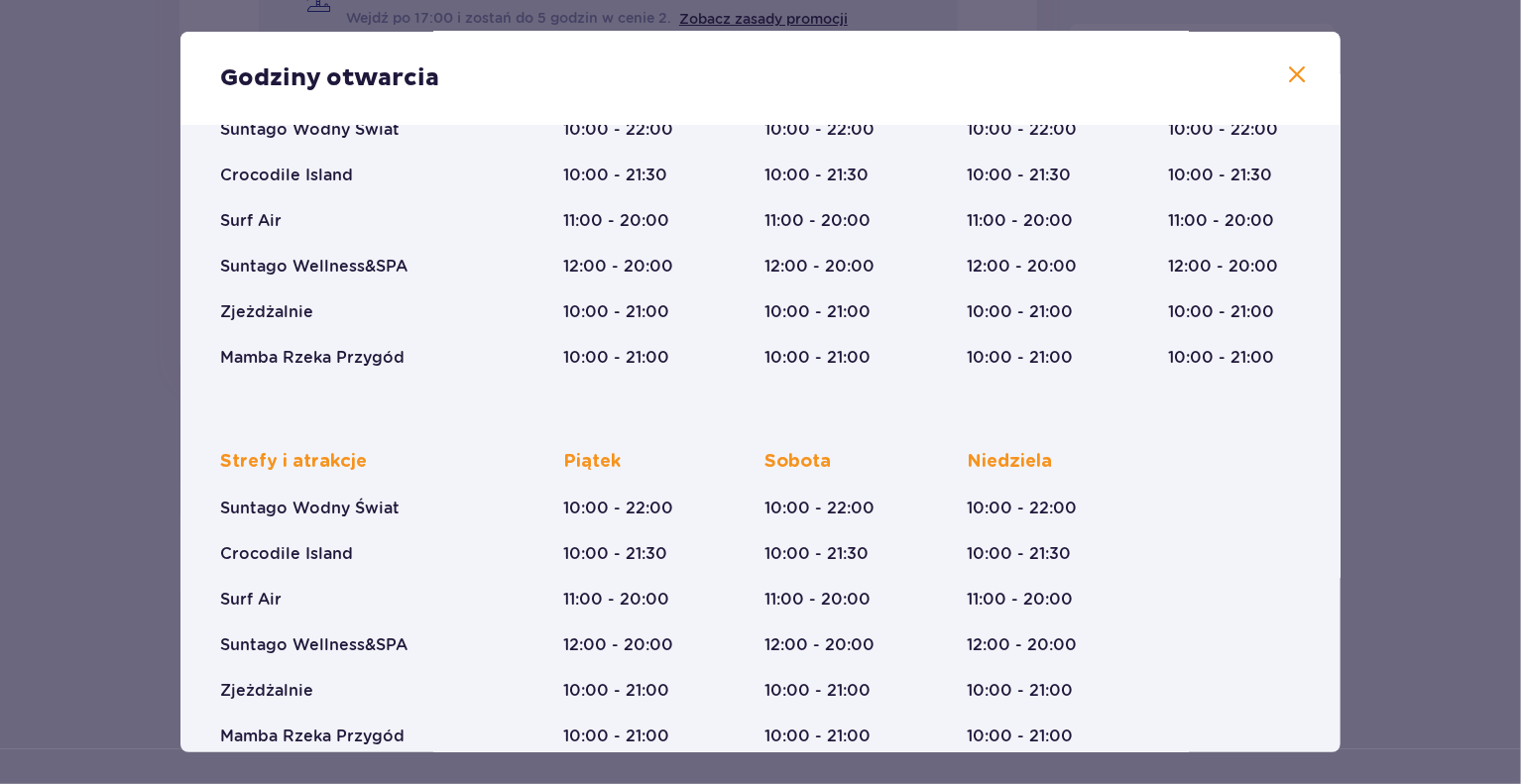 scroll, scrollTop: 245, scrollLeft: 0, axis: vertical 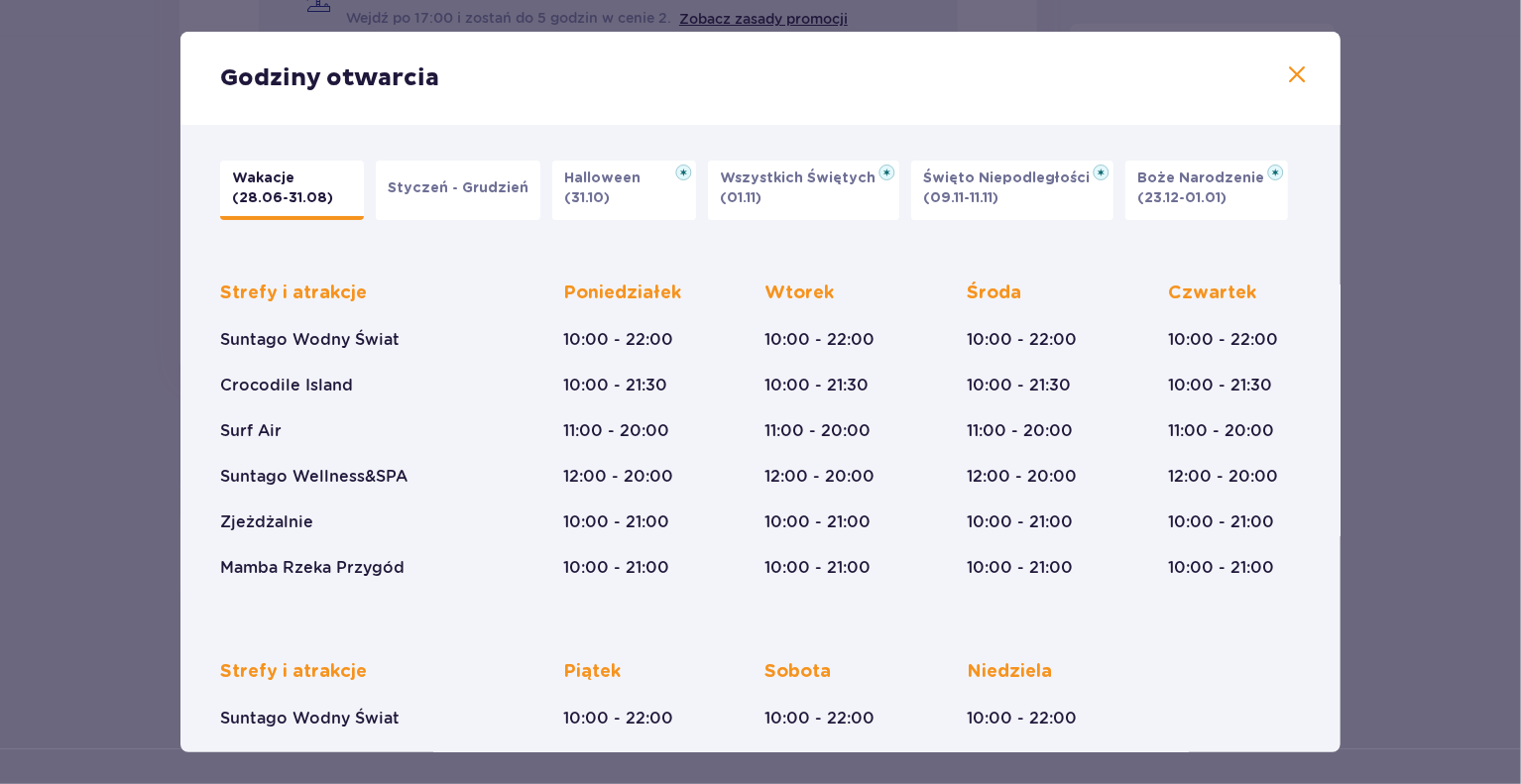 click at bounding box center (1297, 75) 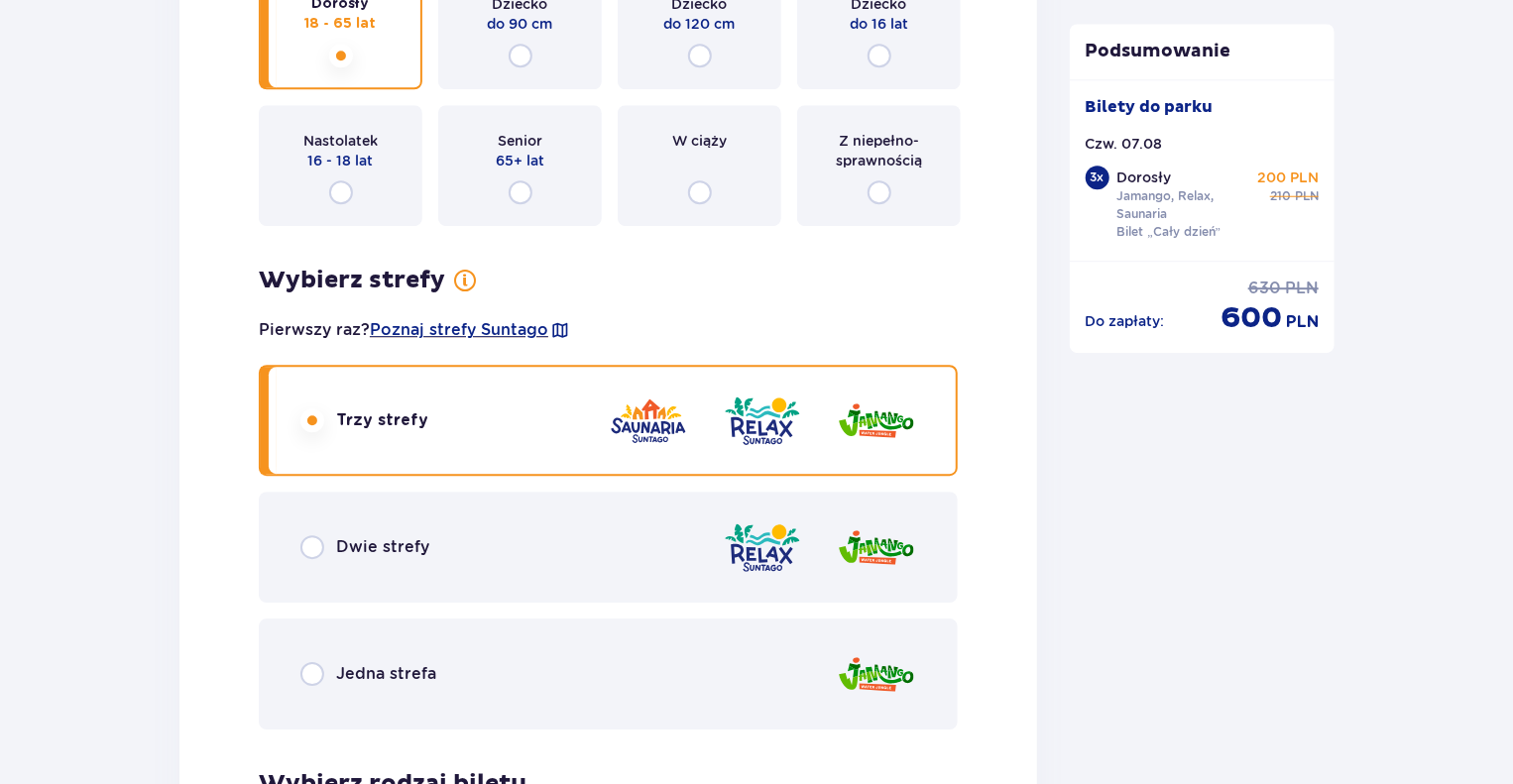 scroll, scrollTop: 0, scrollLeft: 0, axis: both 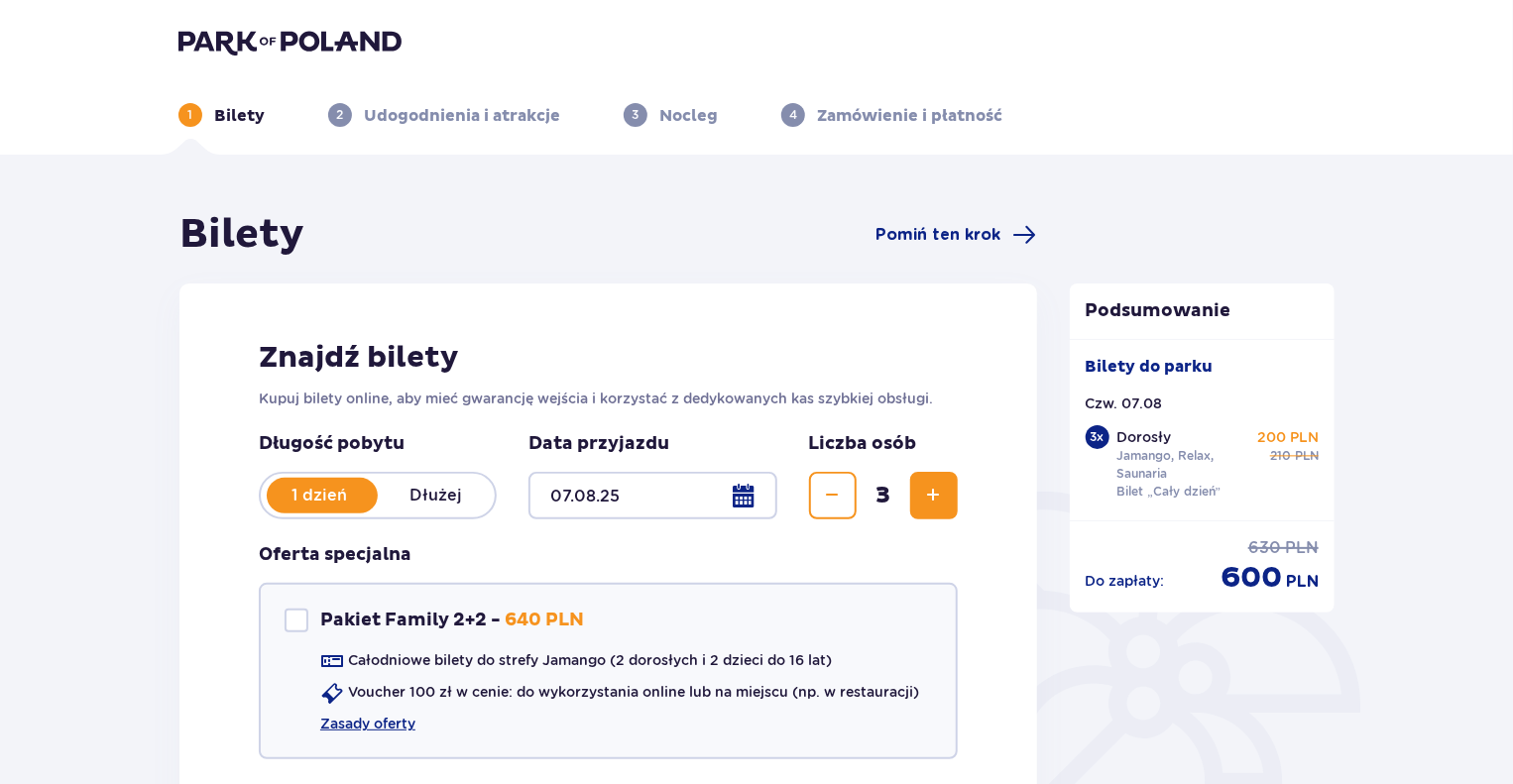 click at bounding box center [290, 42] 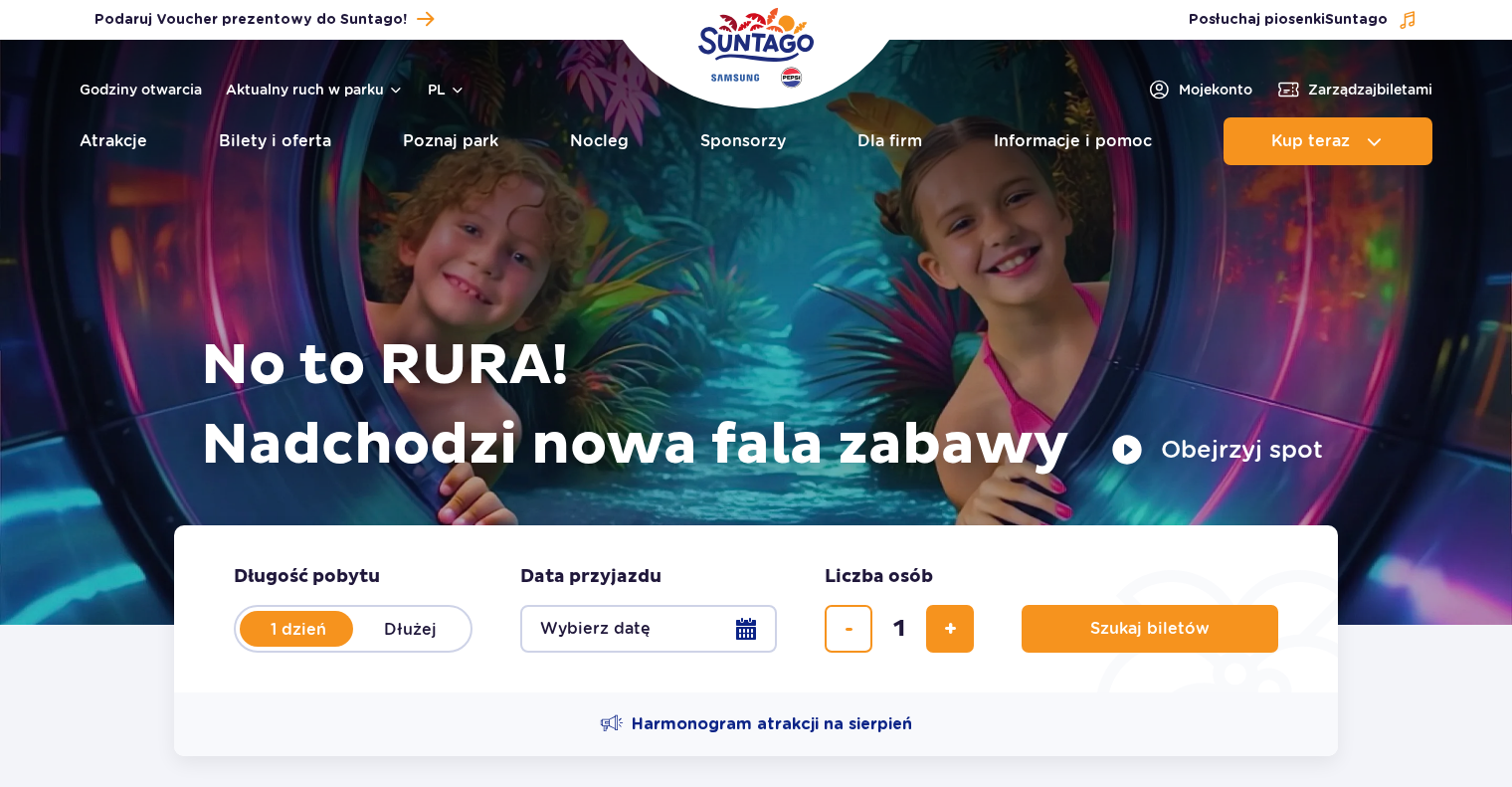 scroll, scrollTop: 0, scrollLeft: 0, axis: both 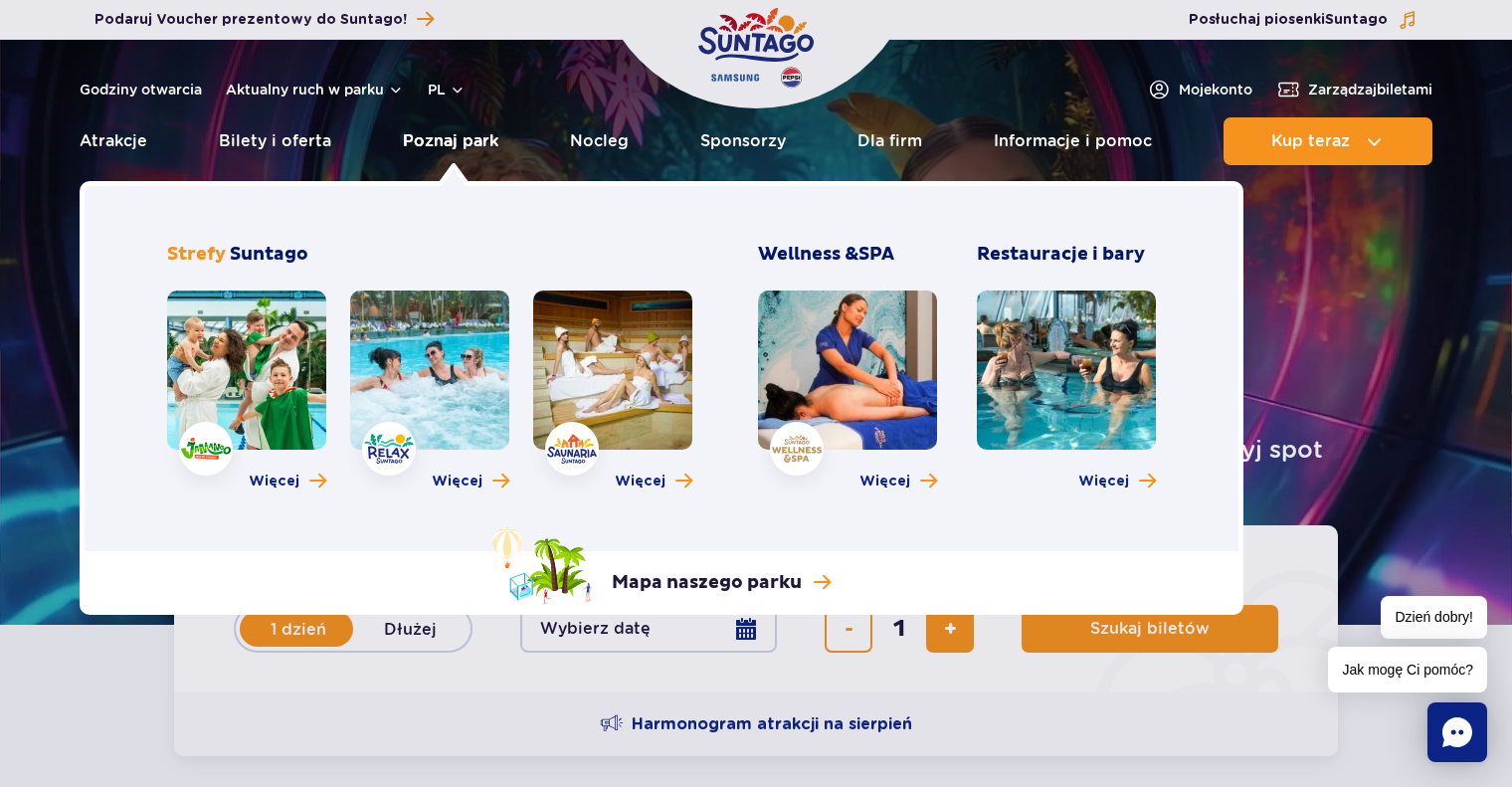 click on "Poznaj park" at bounding box center [451, 141] 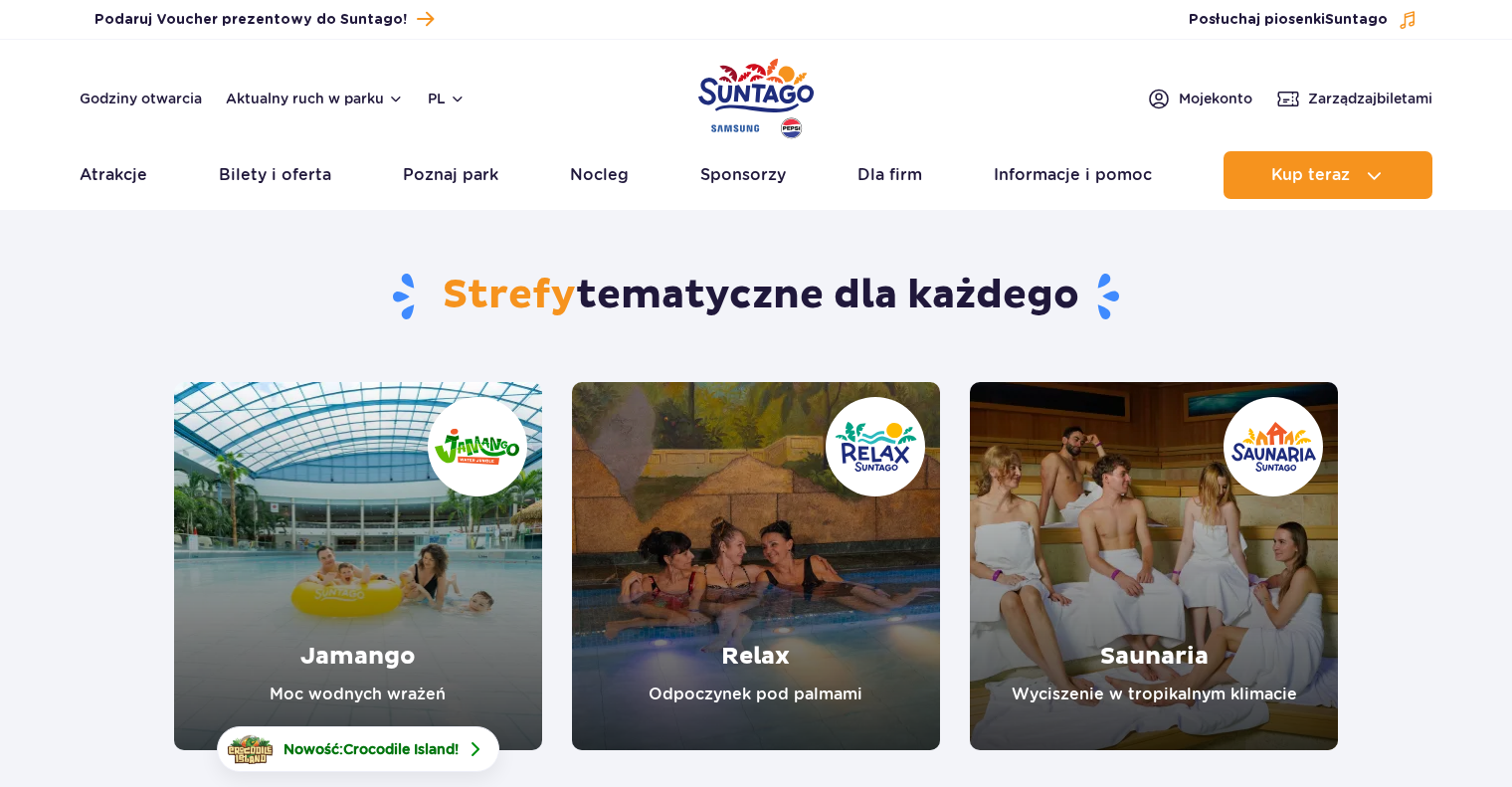 scroll, scrollTop: 0, scrollLeft: 0, axis: both 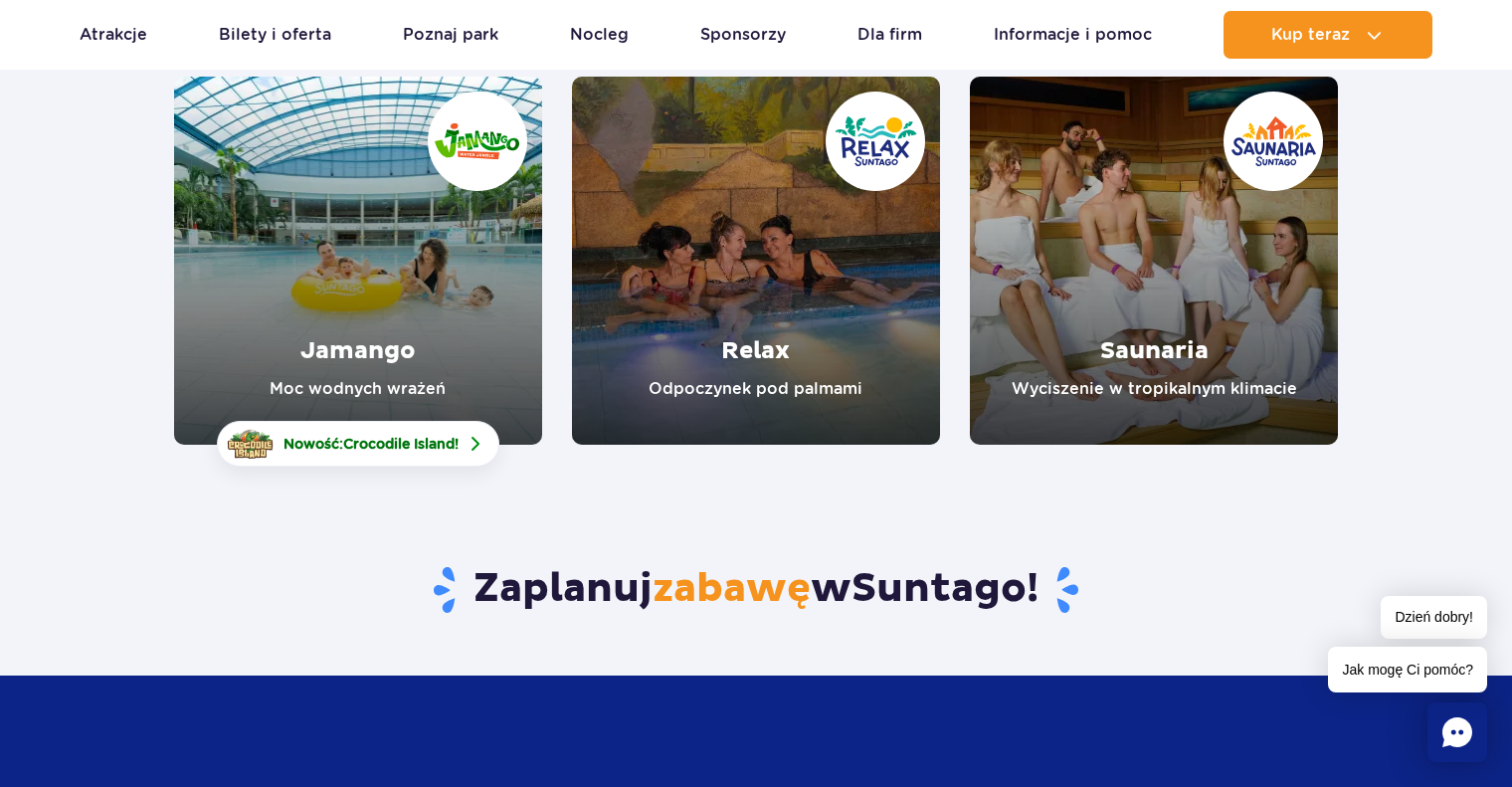click at bounding box center [358, 261] 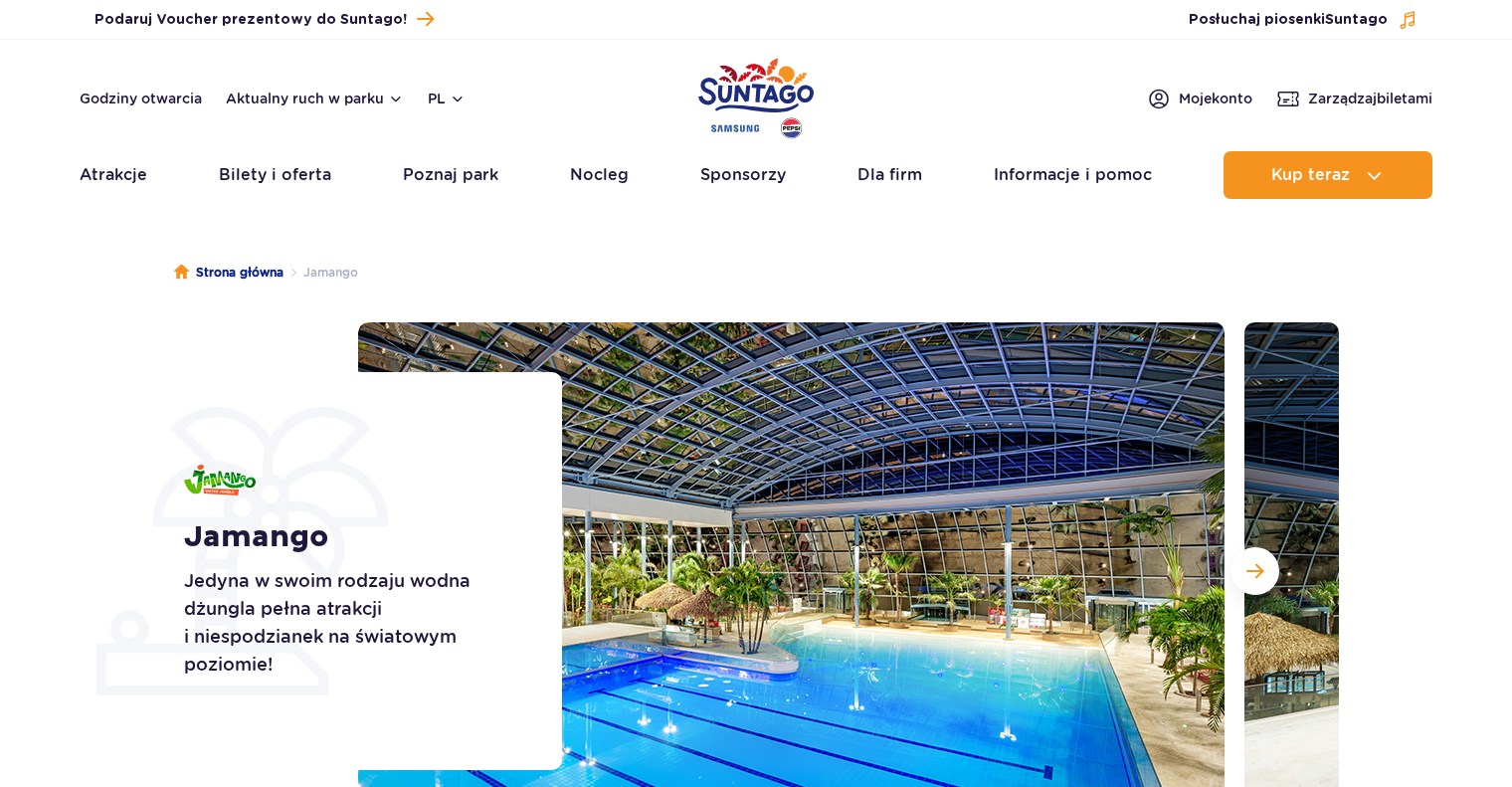 scroll, scrollTop: 0, scrollLeft: 0, axis: both 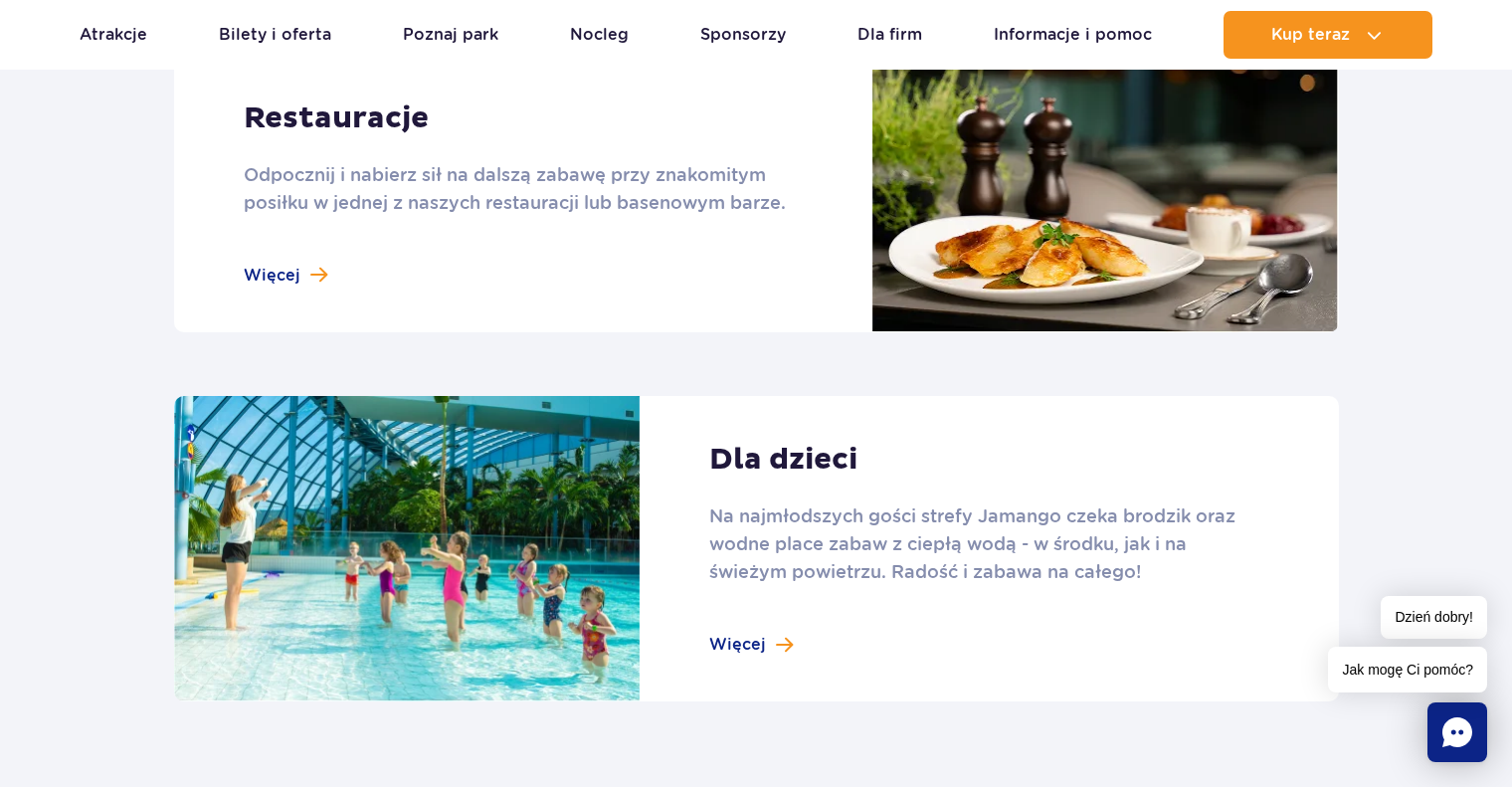 click at bounding box center (756, 193) 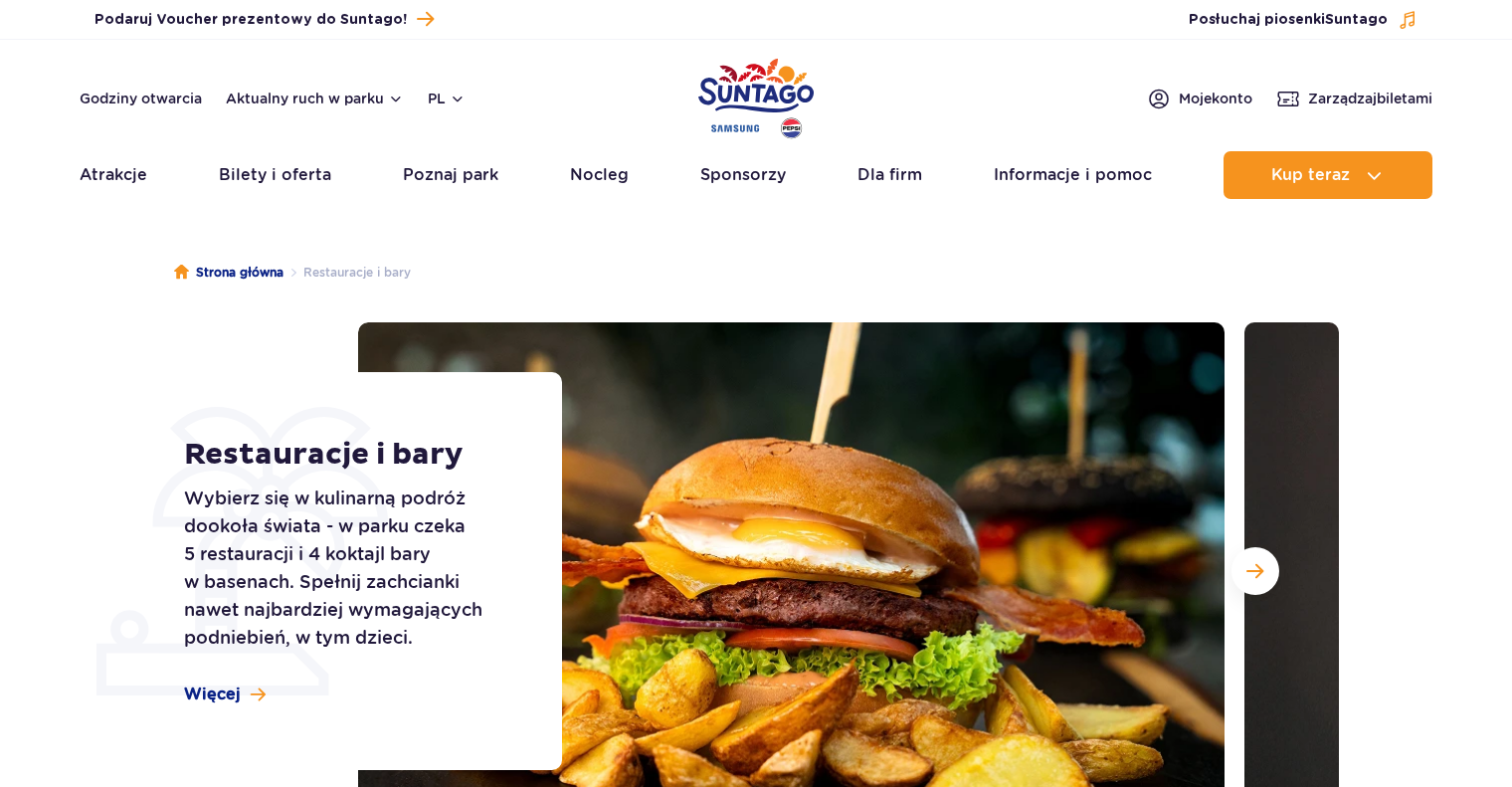 scroll, scrollTop: 0, scrollLeft: 0, axis: both 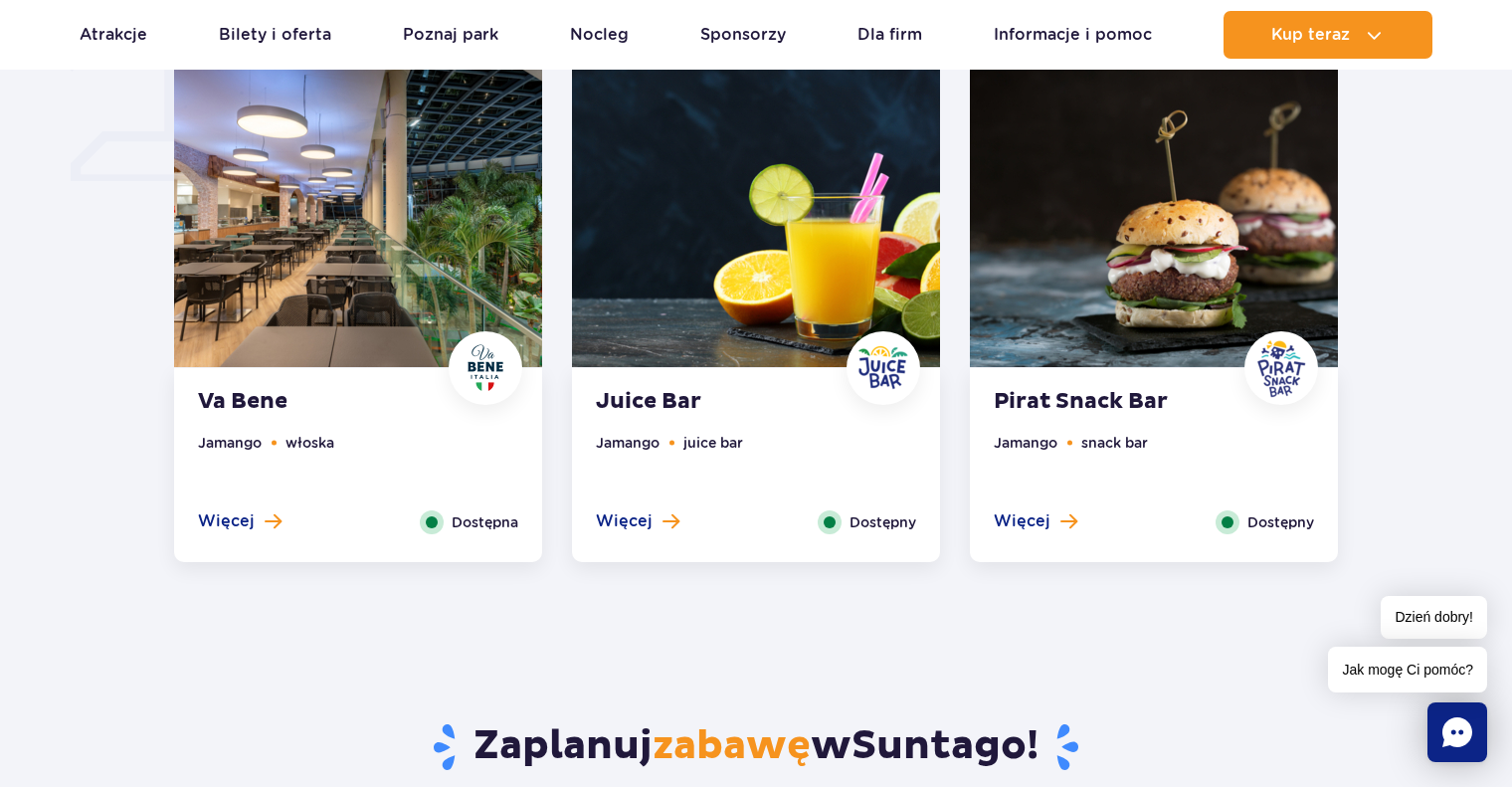 click at bounding box center [358, 211] 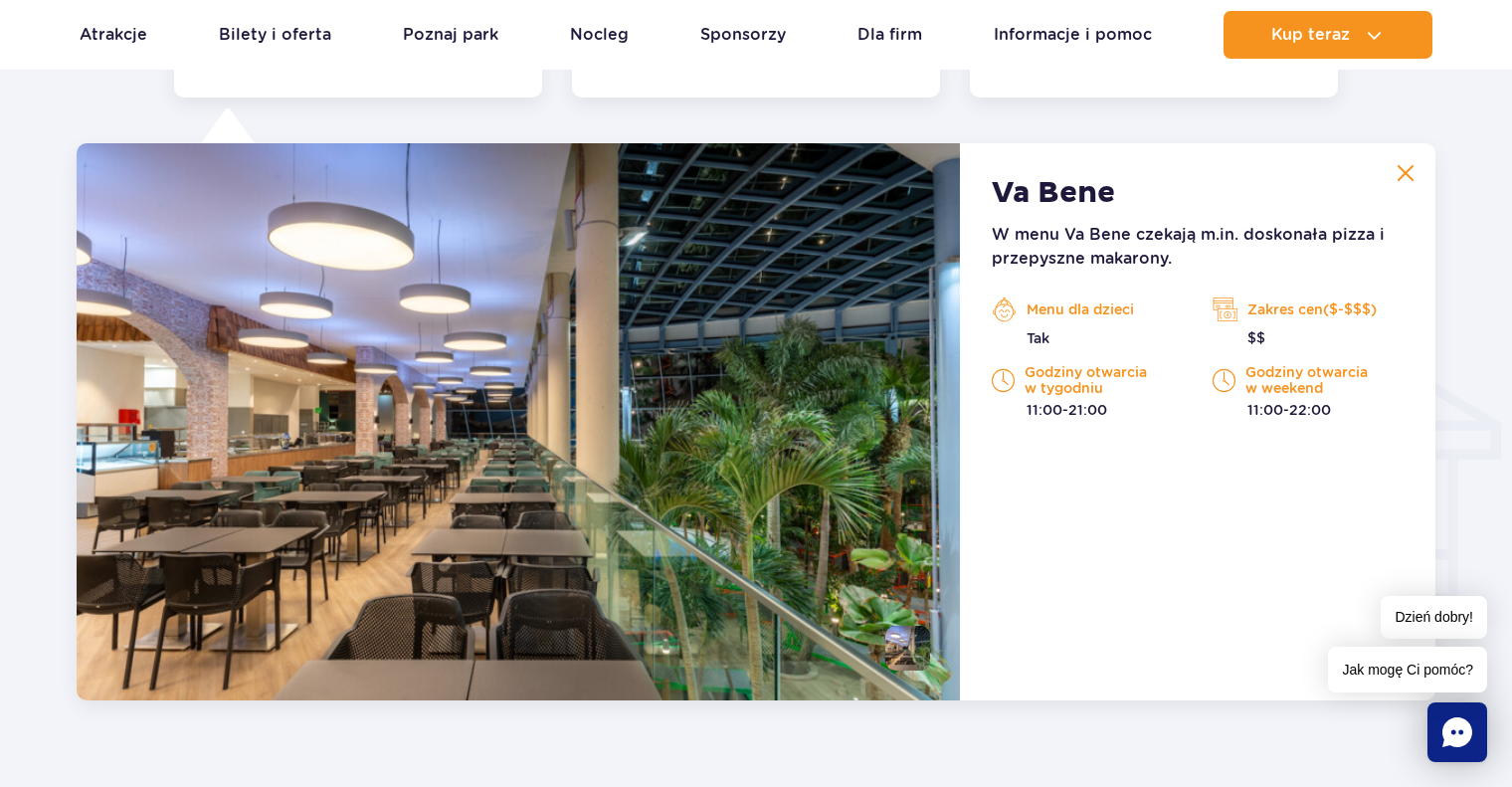 scroll, scrollTop: 2093, scrollLeft: 0, axis: vertical 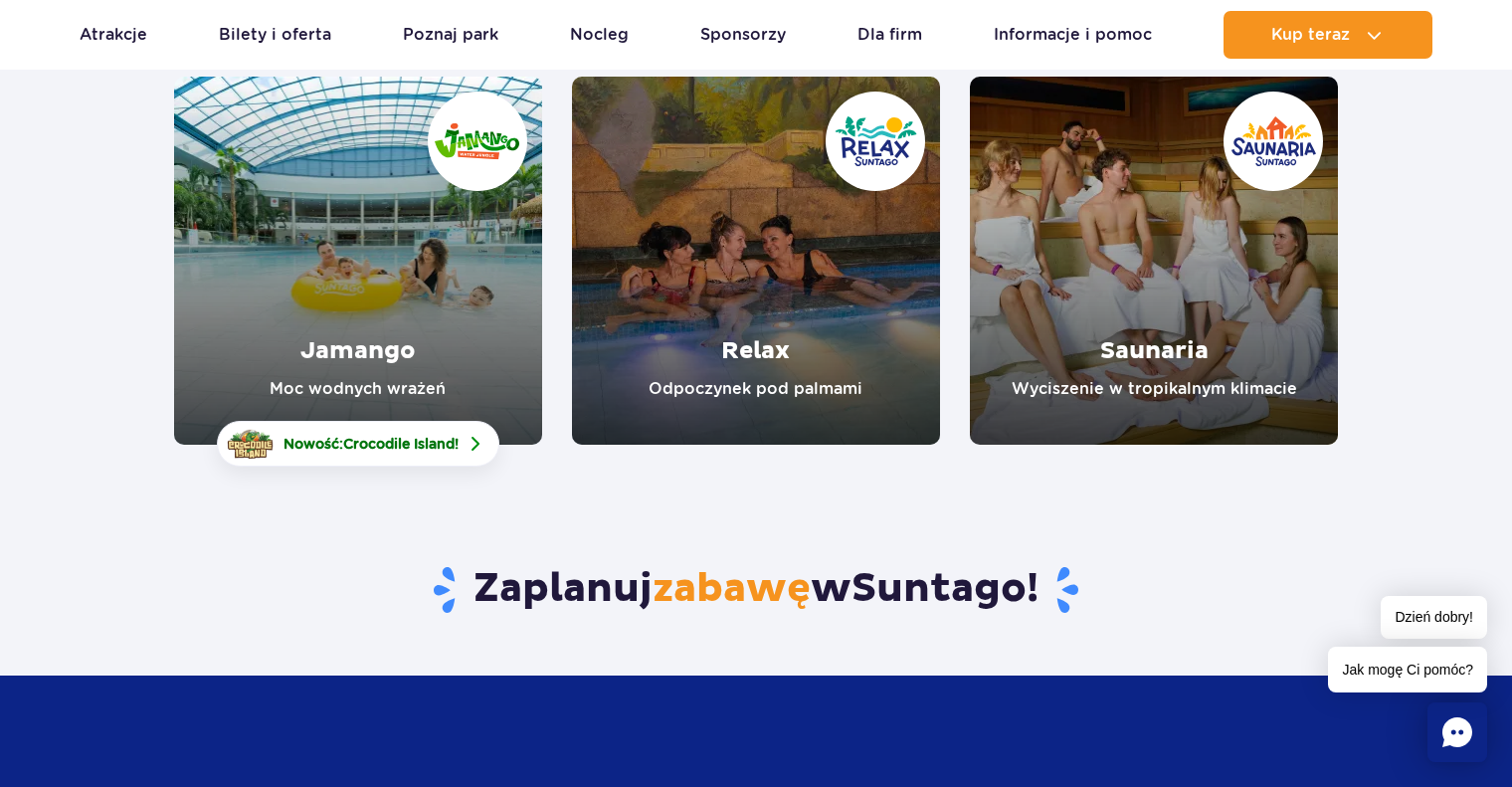 click at bounding box center (756, 261) 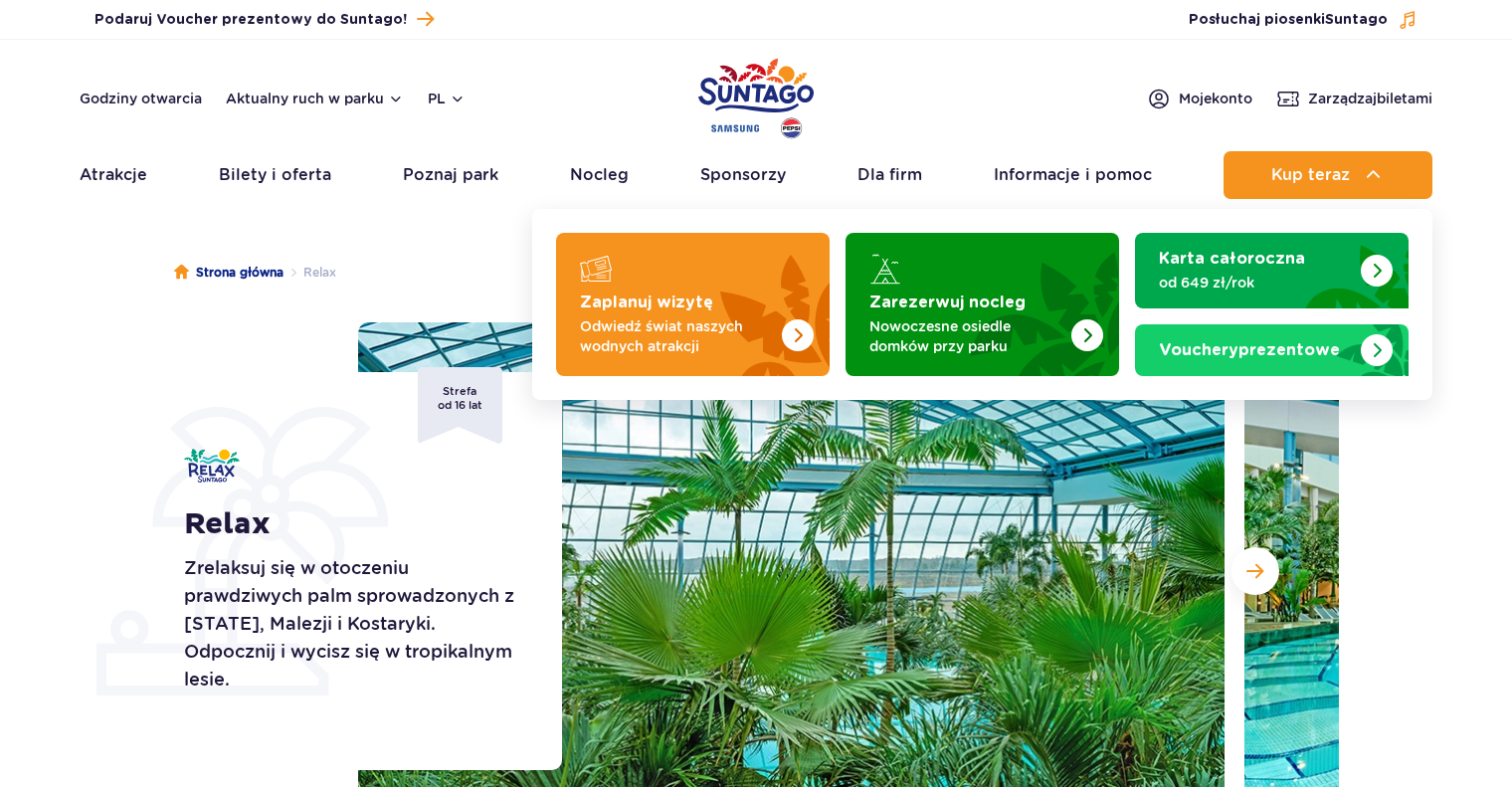 scroll, scrollTop: 0, scrollLeft: 0, axis: both 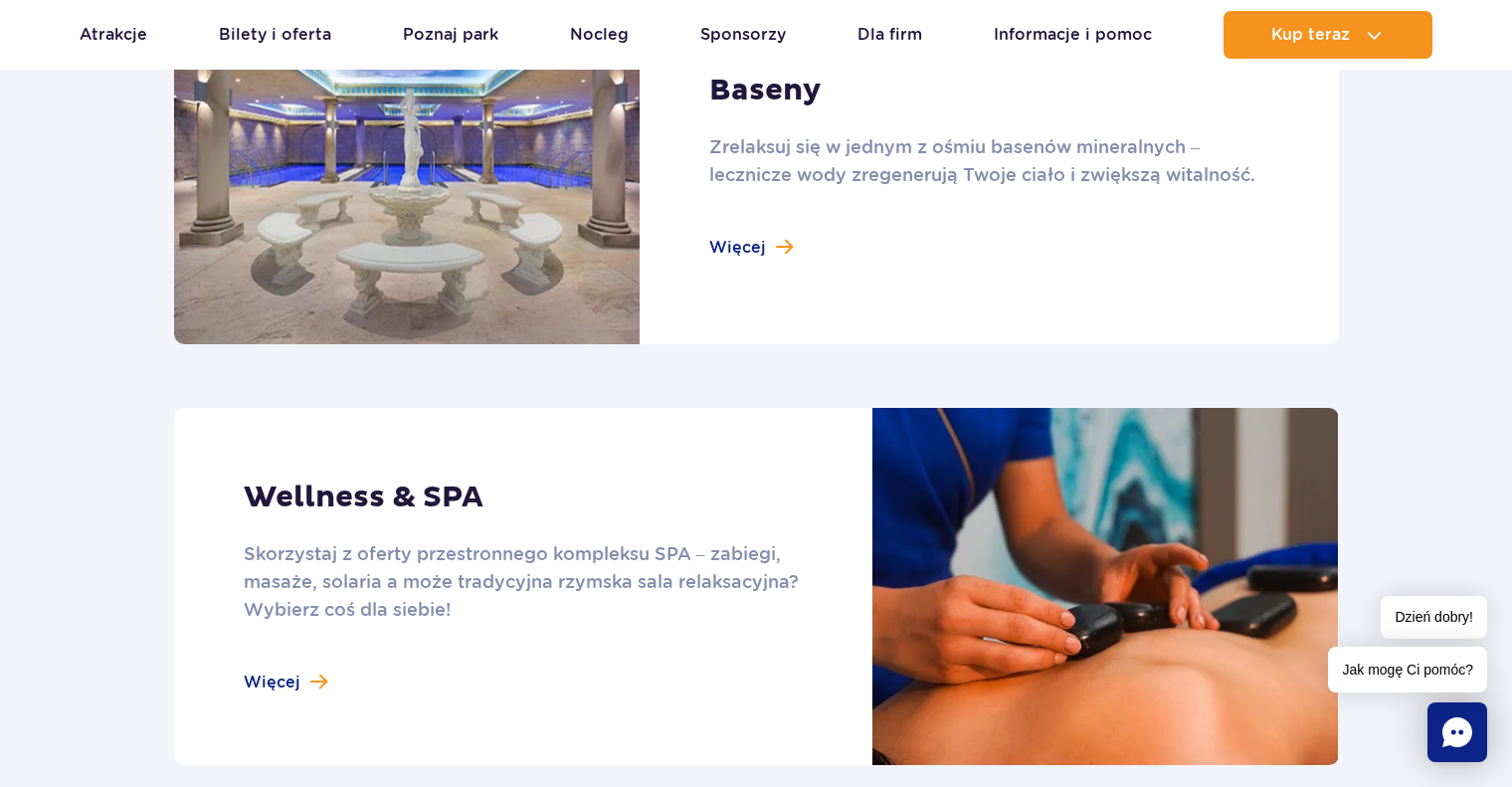 click at bounding box center [756, 165] 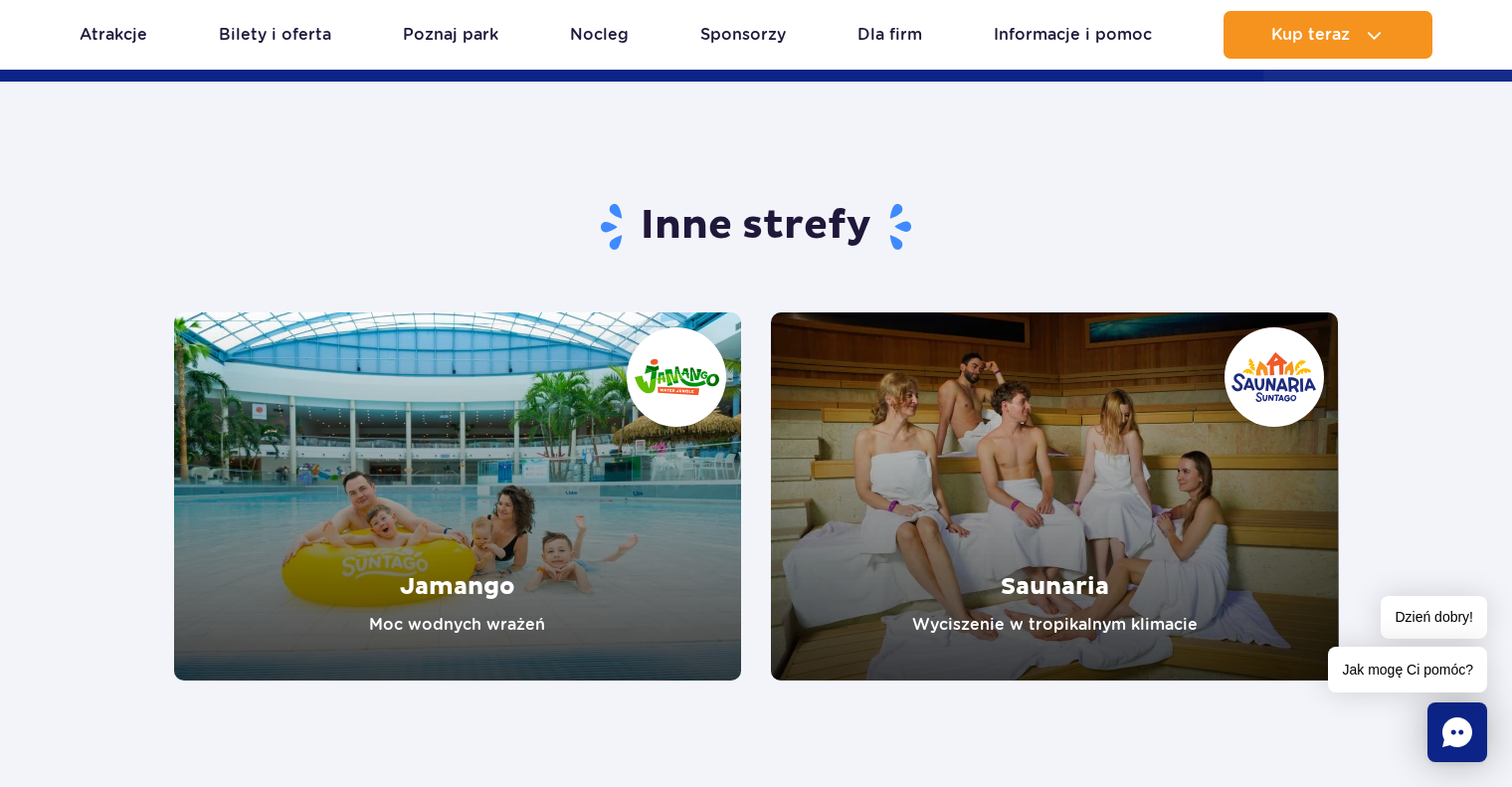 scroll, scrollTop: 3255, scrollLeft: 0, axis: vertical 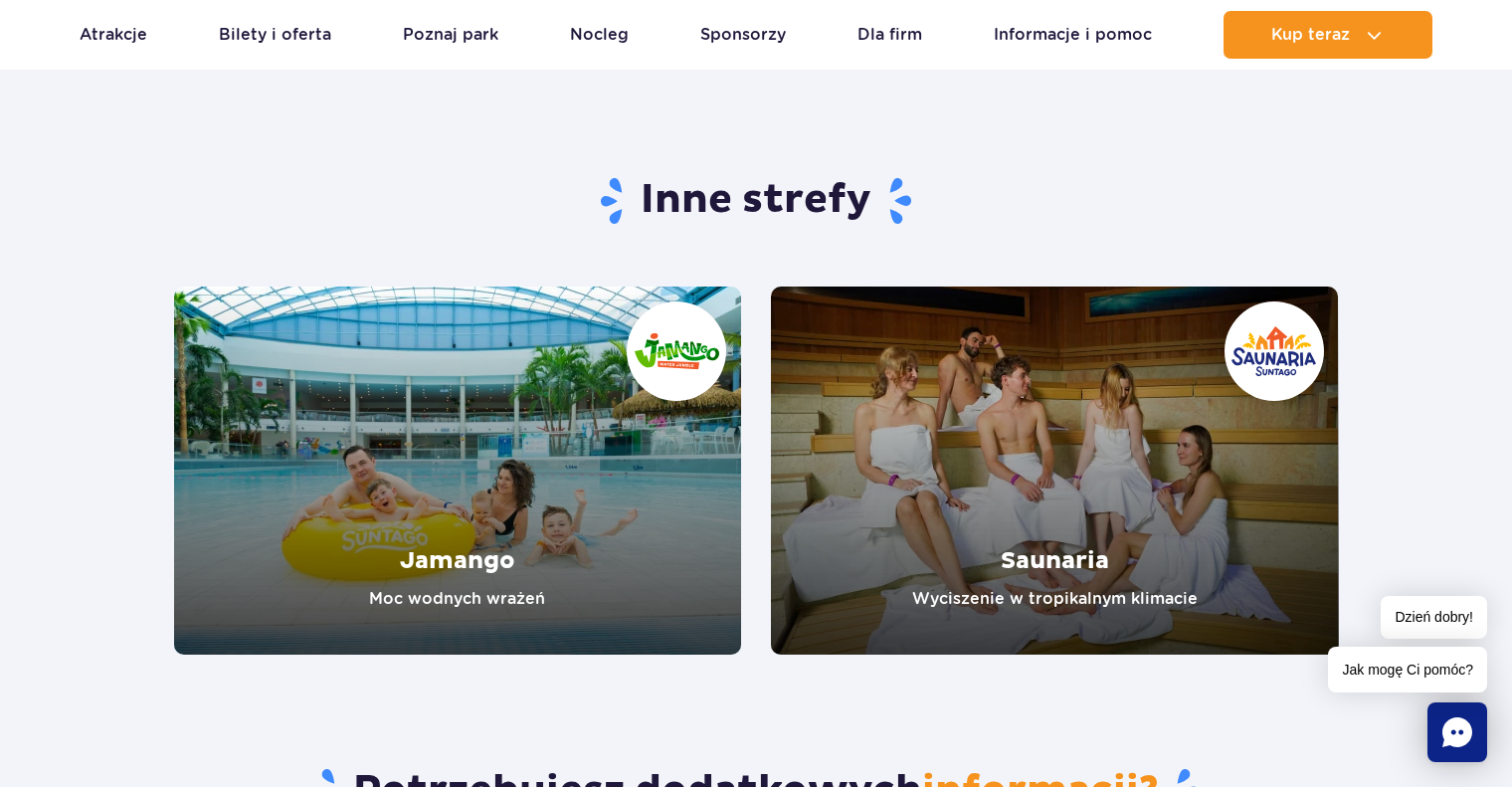 click at bounding box center [1054, 471] 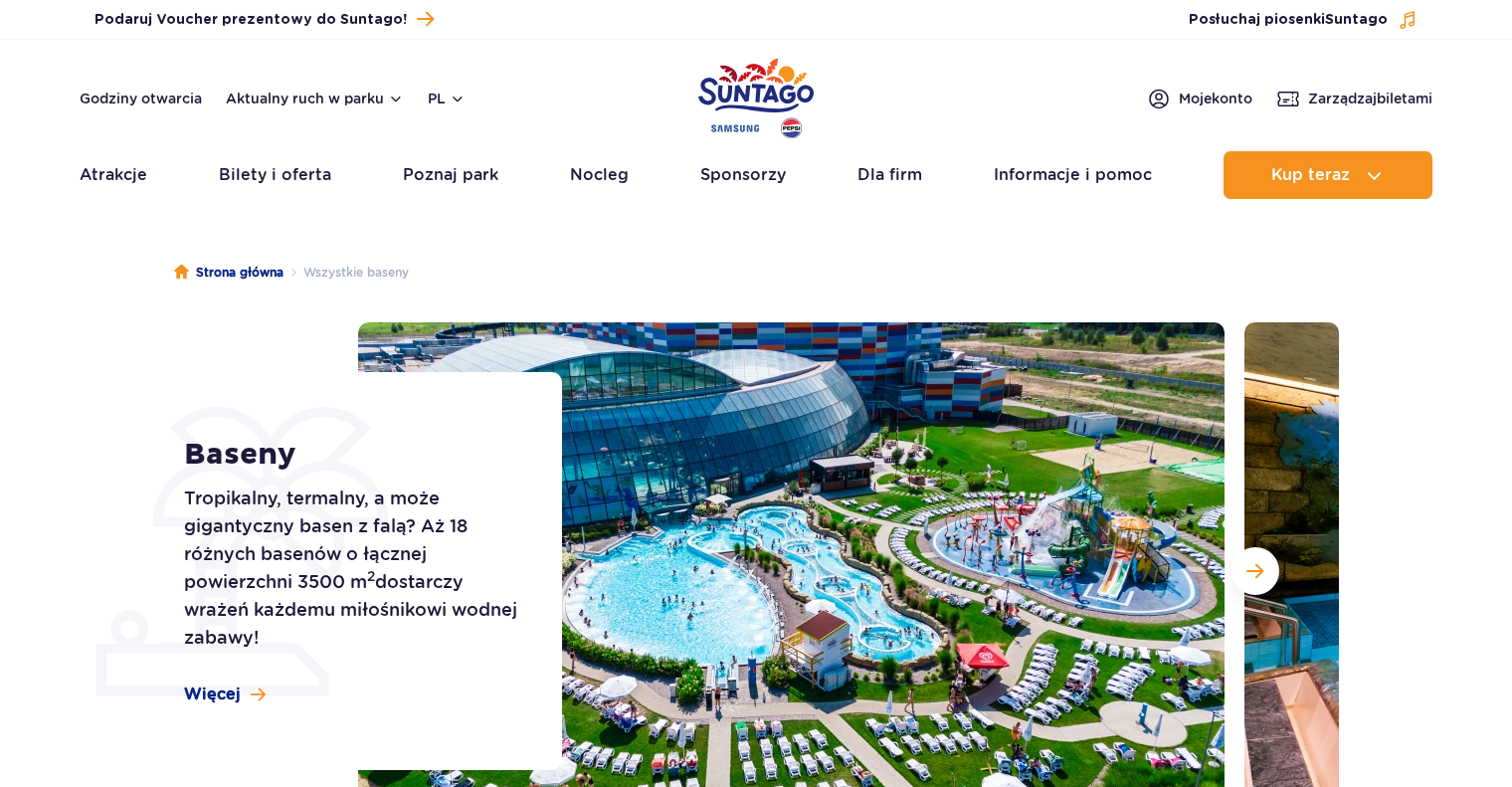 scroll, scrollTop: 0, scrollLeft: 0, axis: both 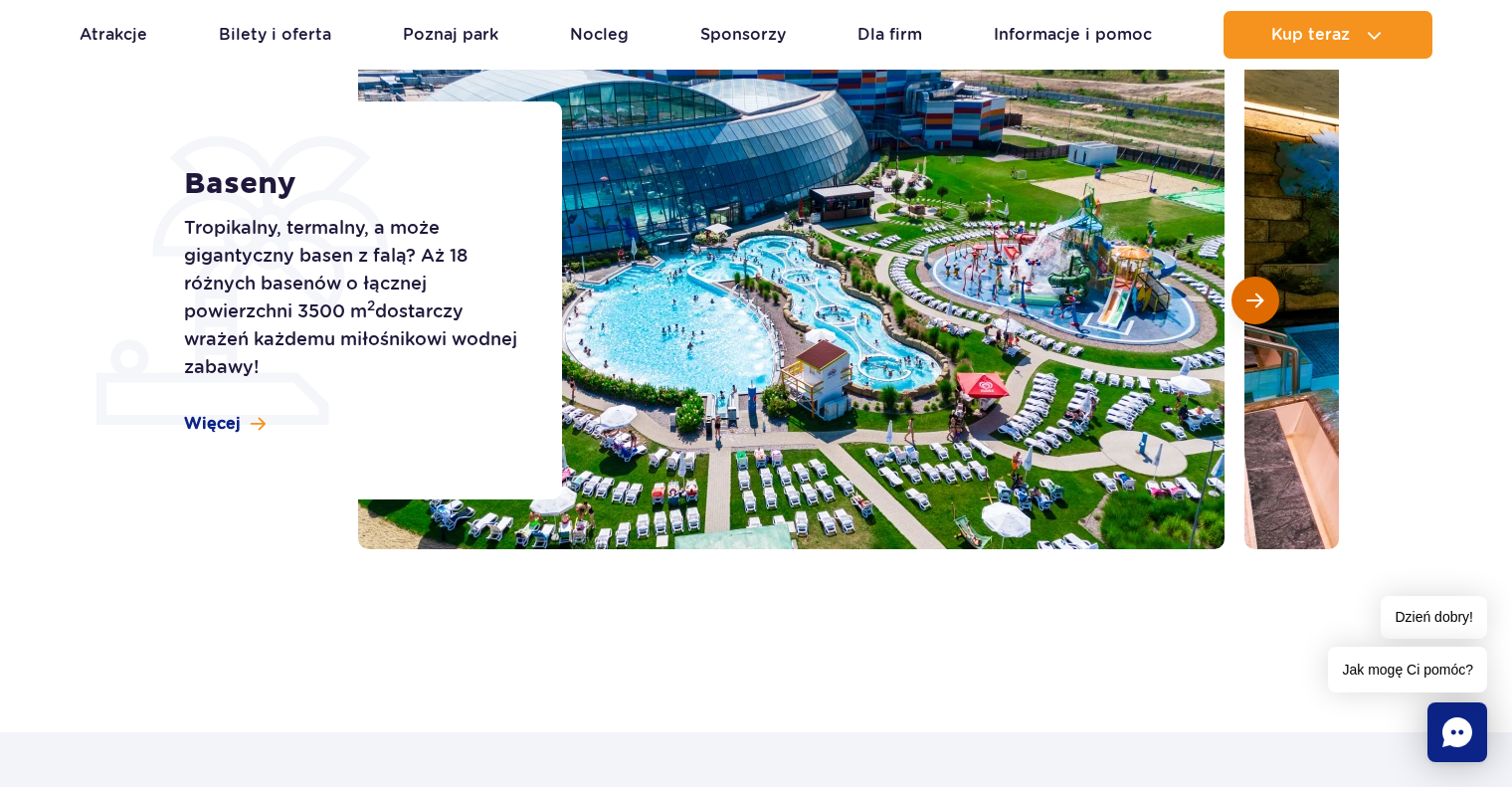 click at bounding box center (1254, 300) 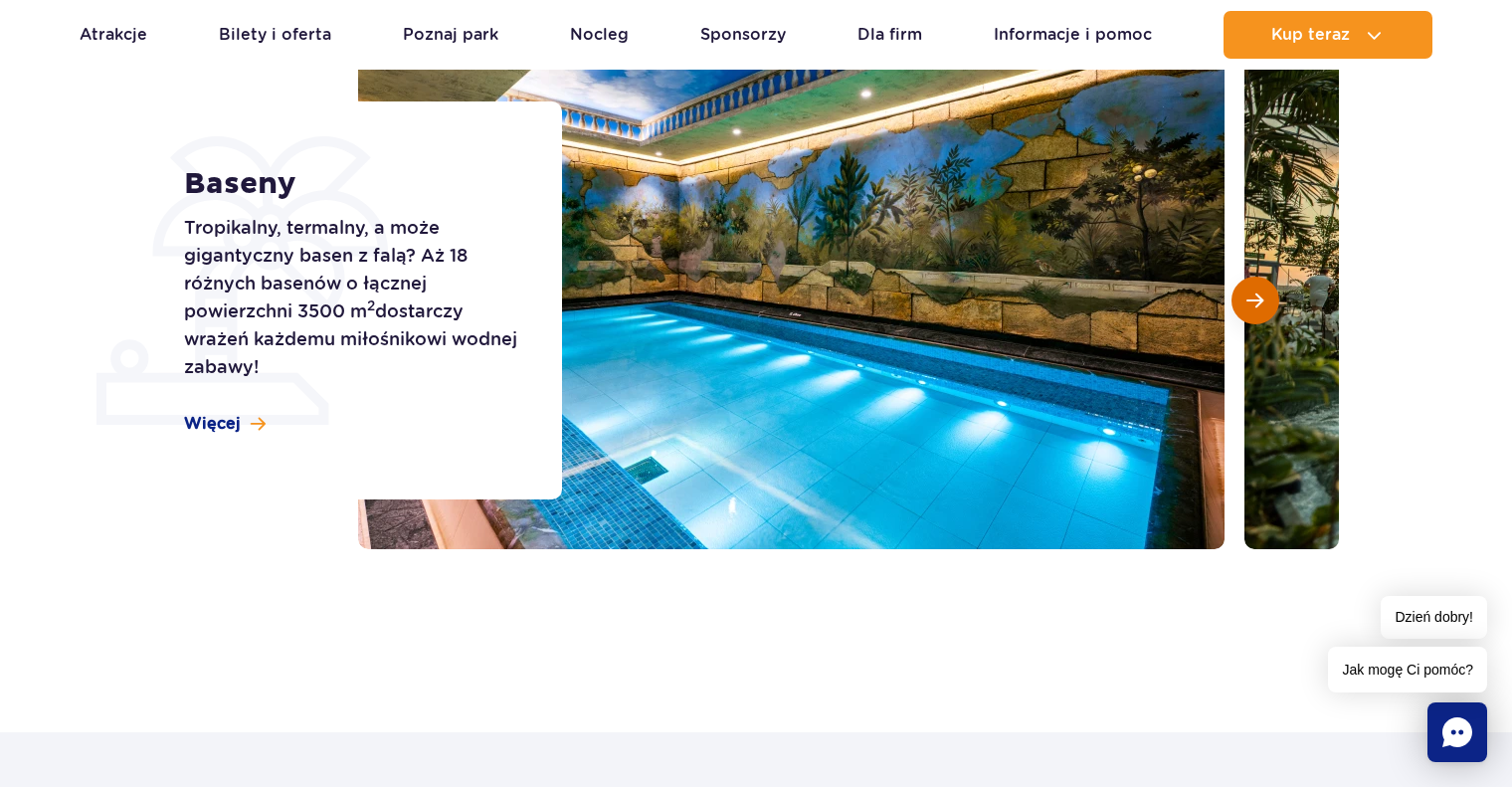 click at bounding box center [1254, 300] 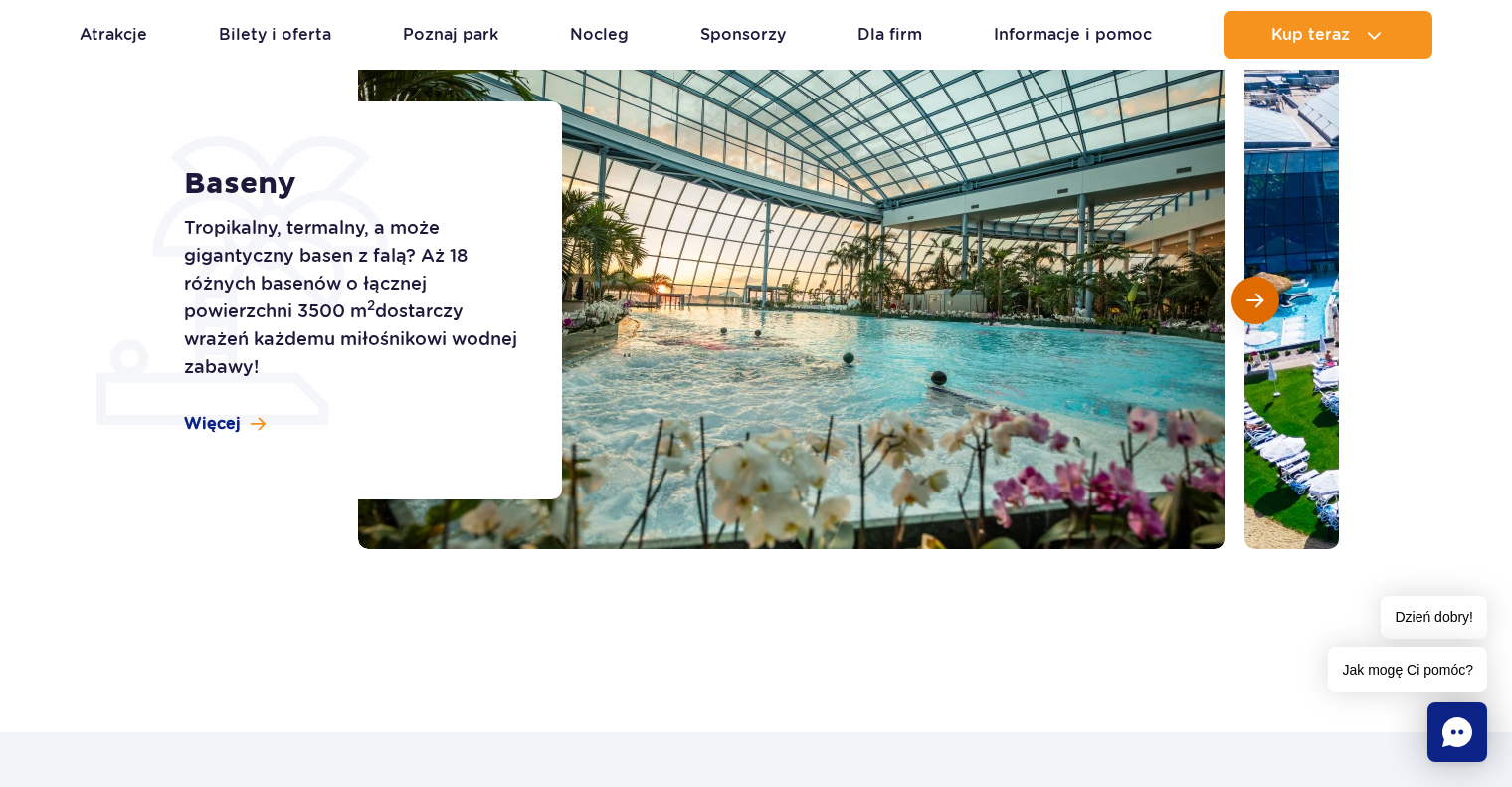 click at bounding box center [1254, 300] 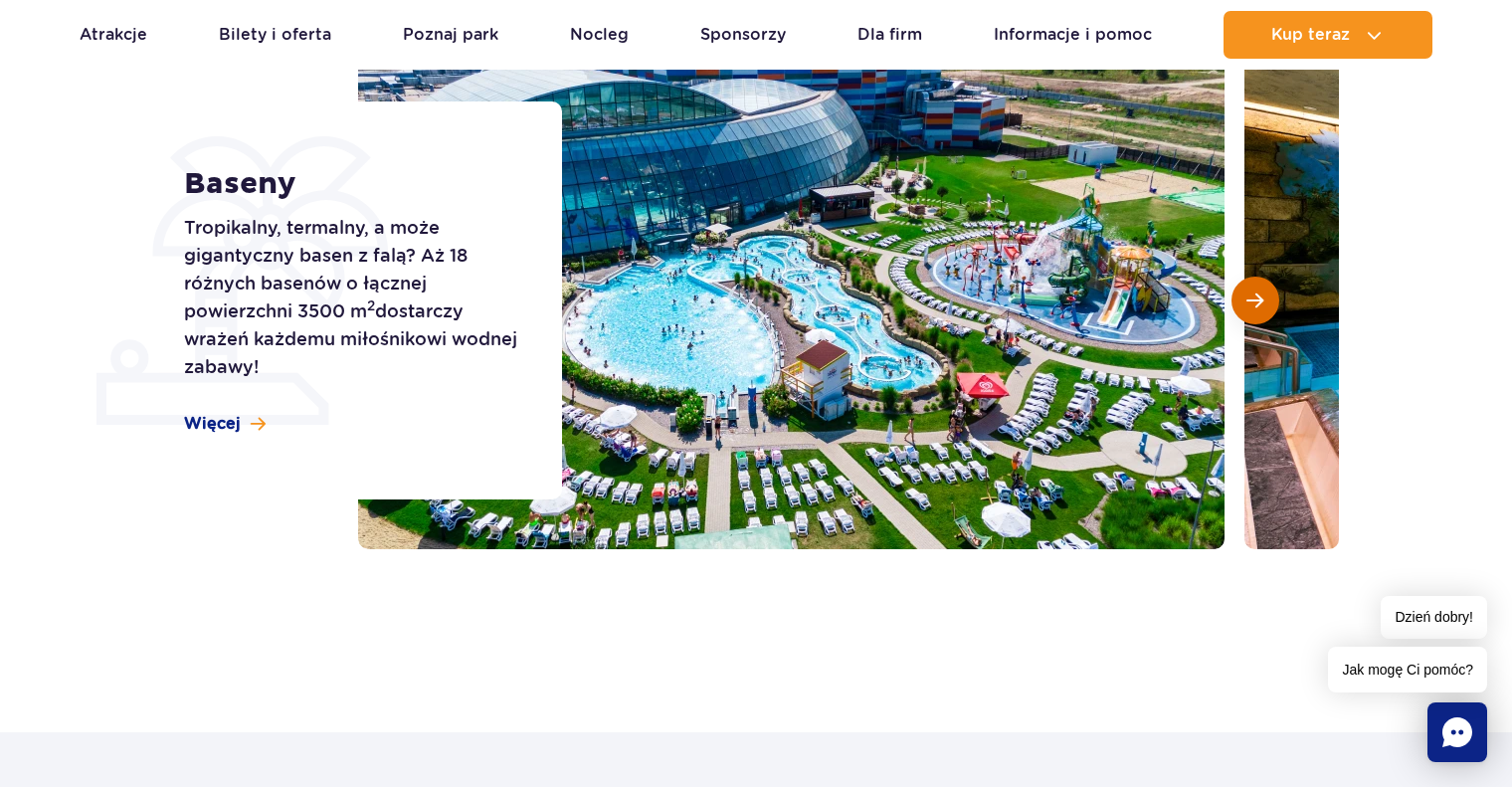 click at bounding box center [1254, 300] 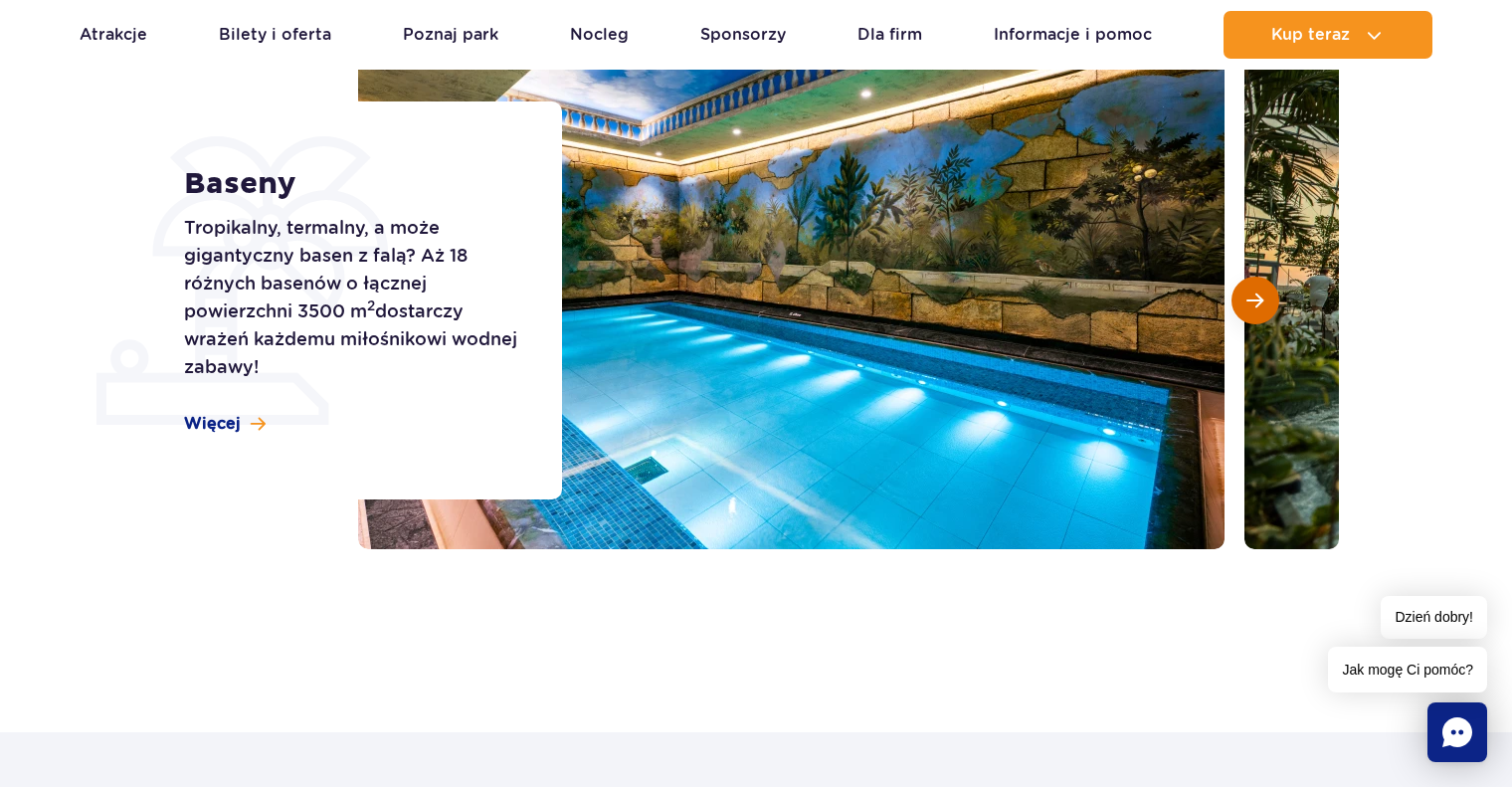 click at bounding box center [1254, 300] 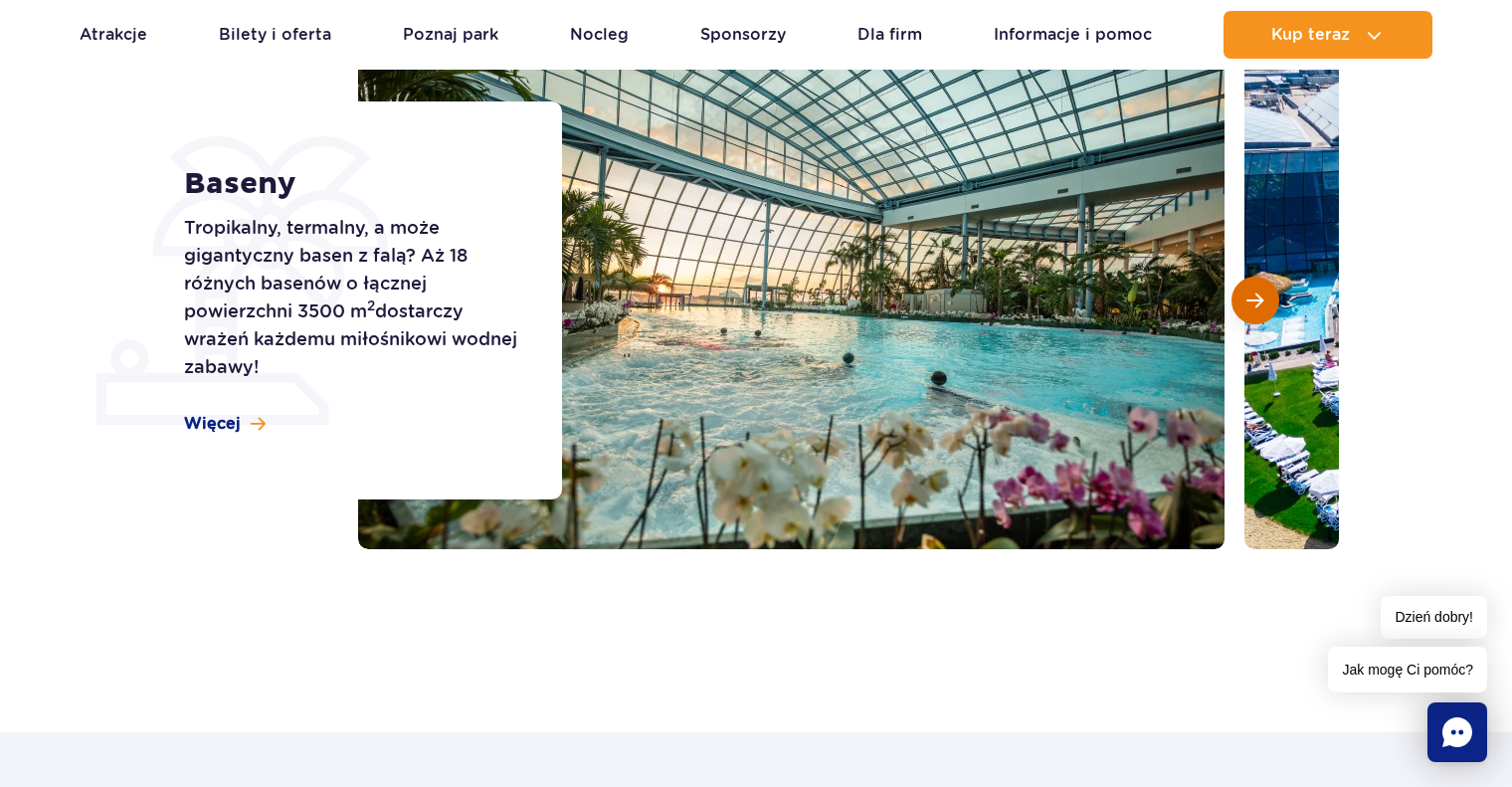 click at bounding box center (1254, 300) 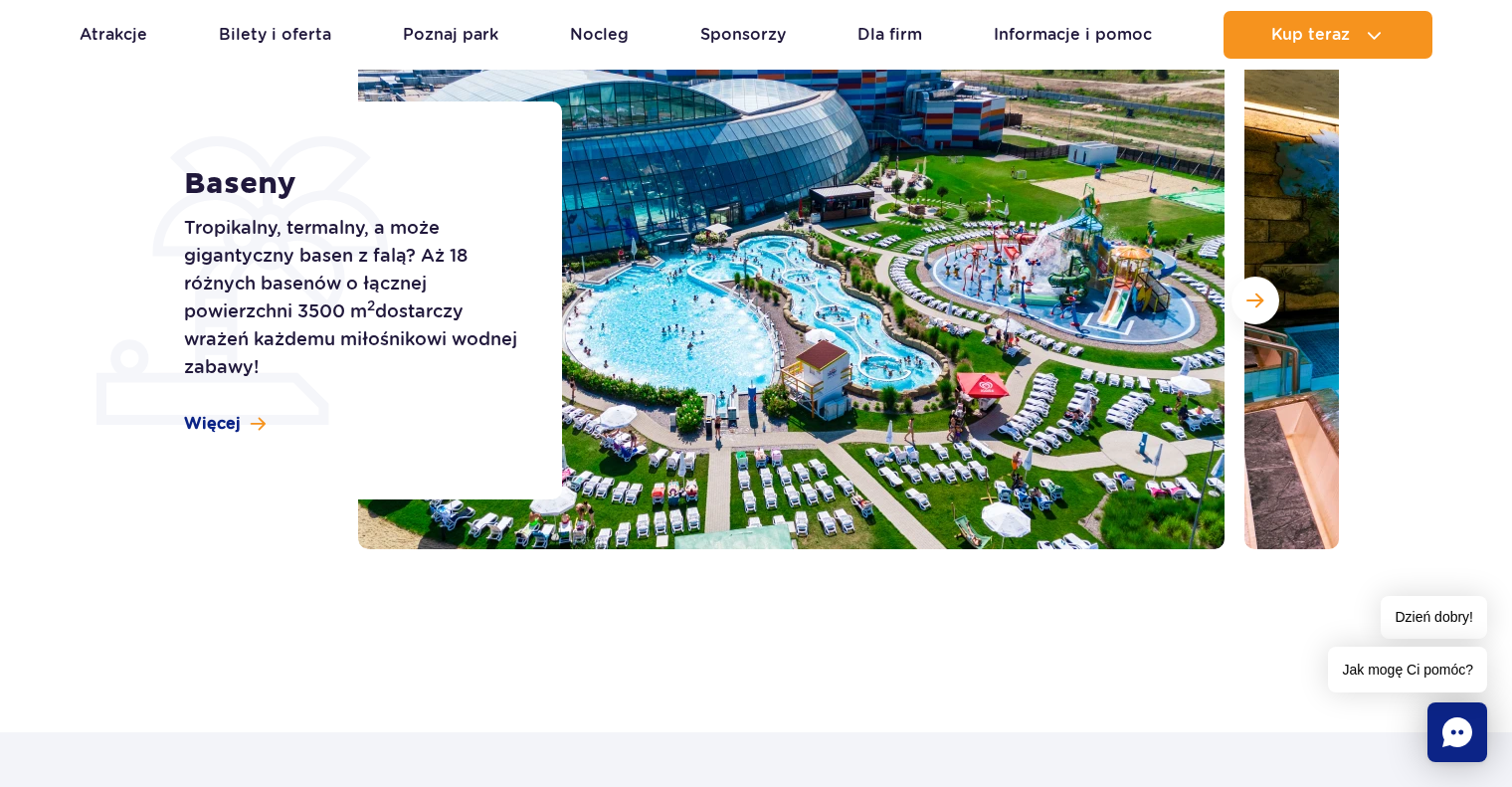 scroll, scrollTop: 959, scrollLeft: 0, axis: vertical 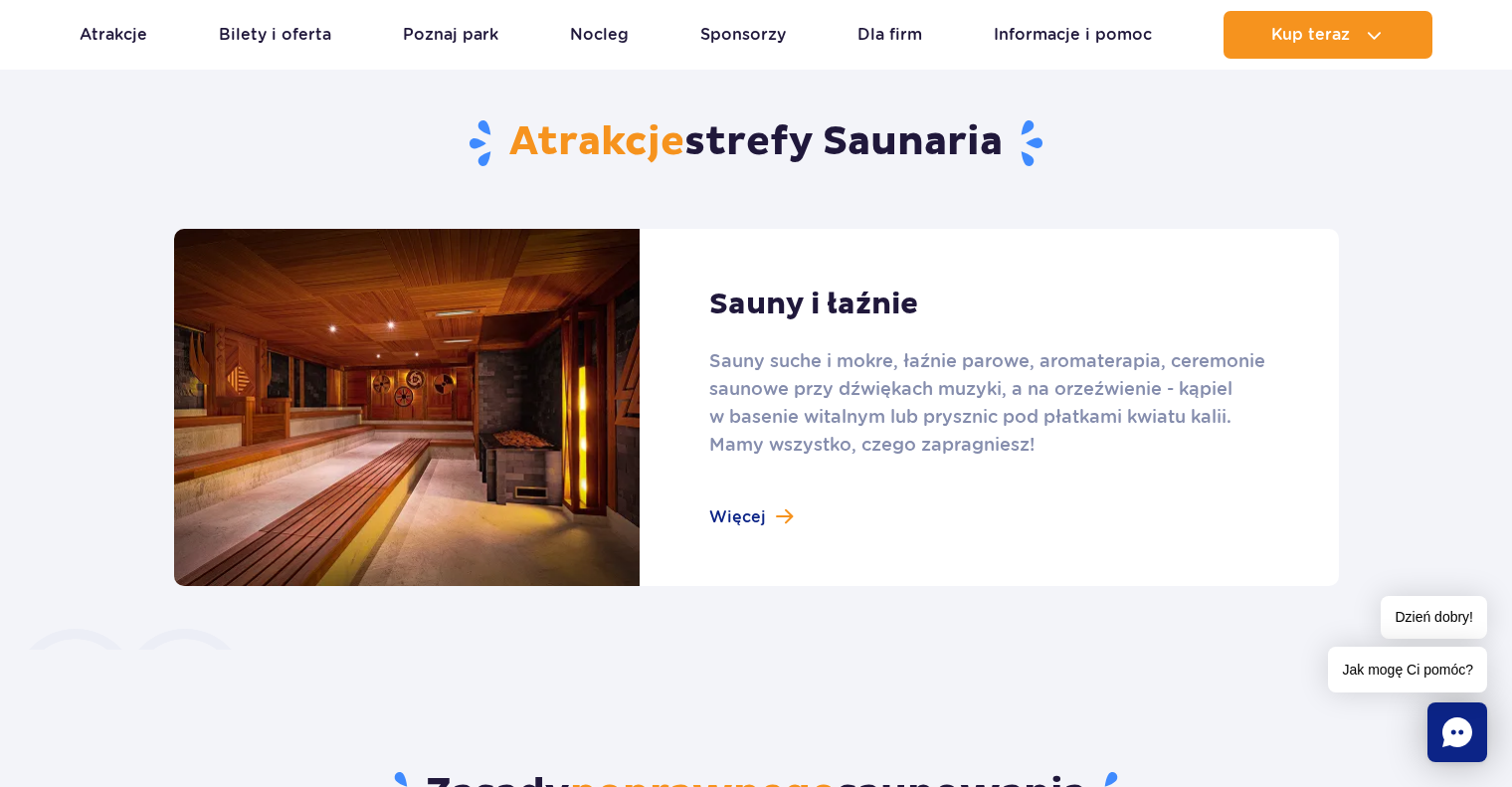 click at bounding box center (756, 407) 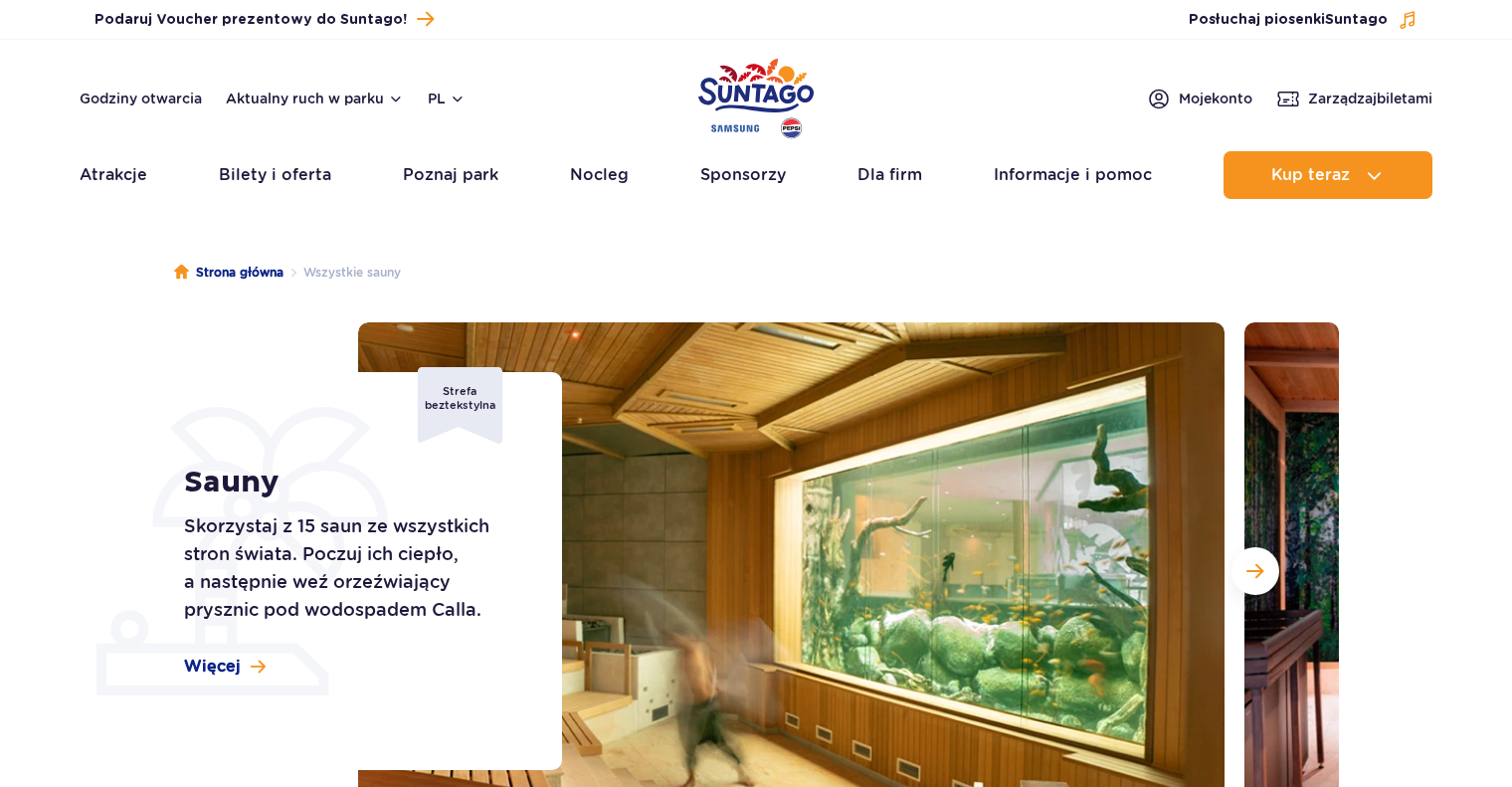 scroll, scrollTop: 0, scrollLeft: 0, axis: both 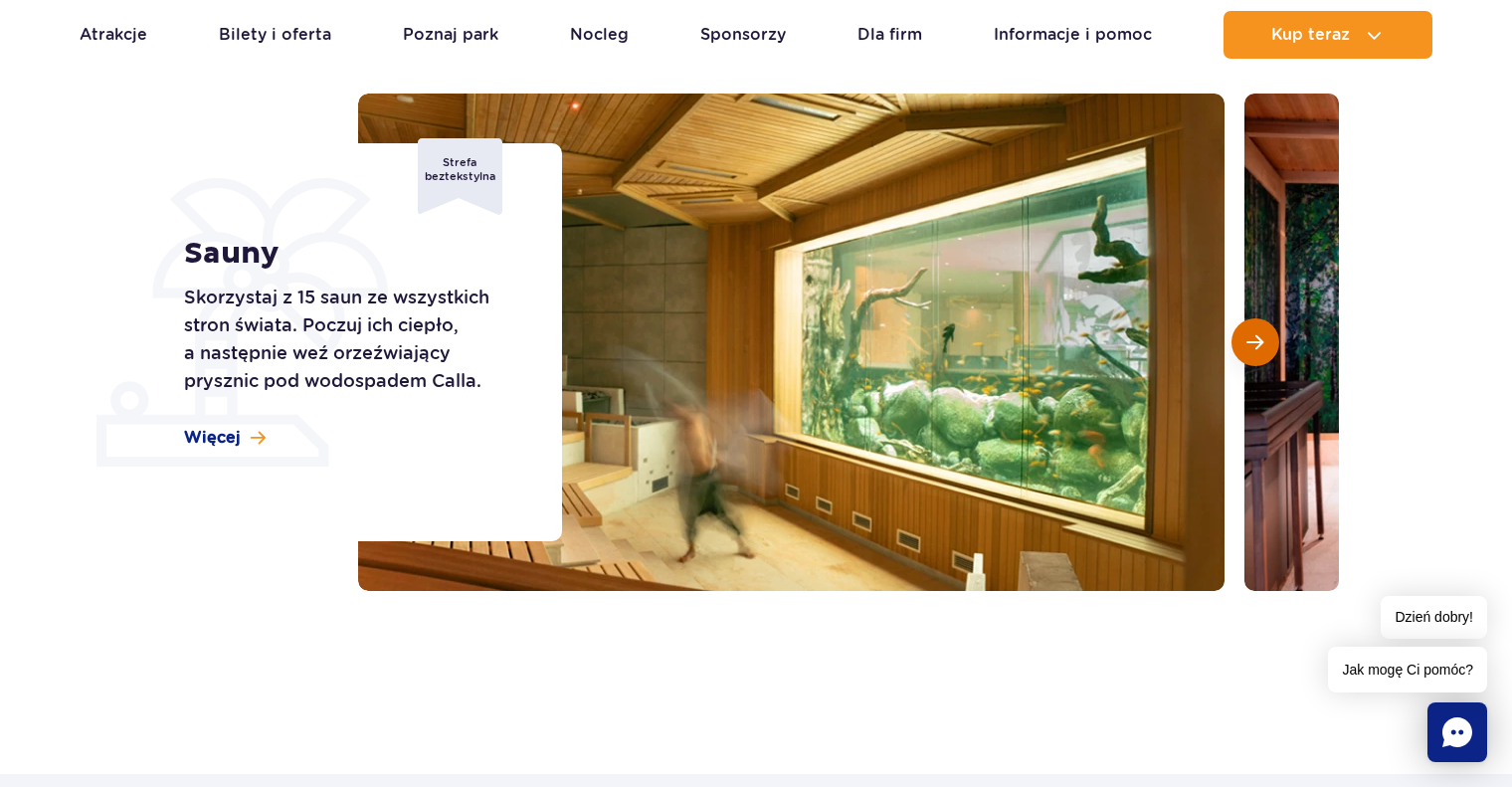 click at bounding box center (1254, 342) 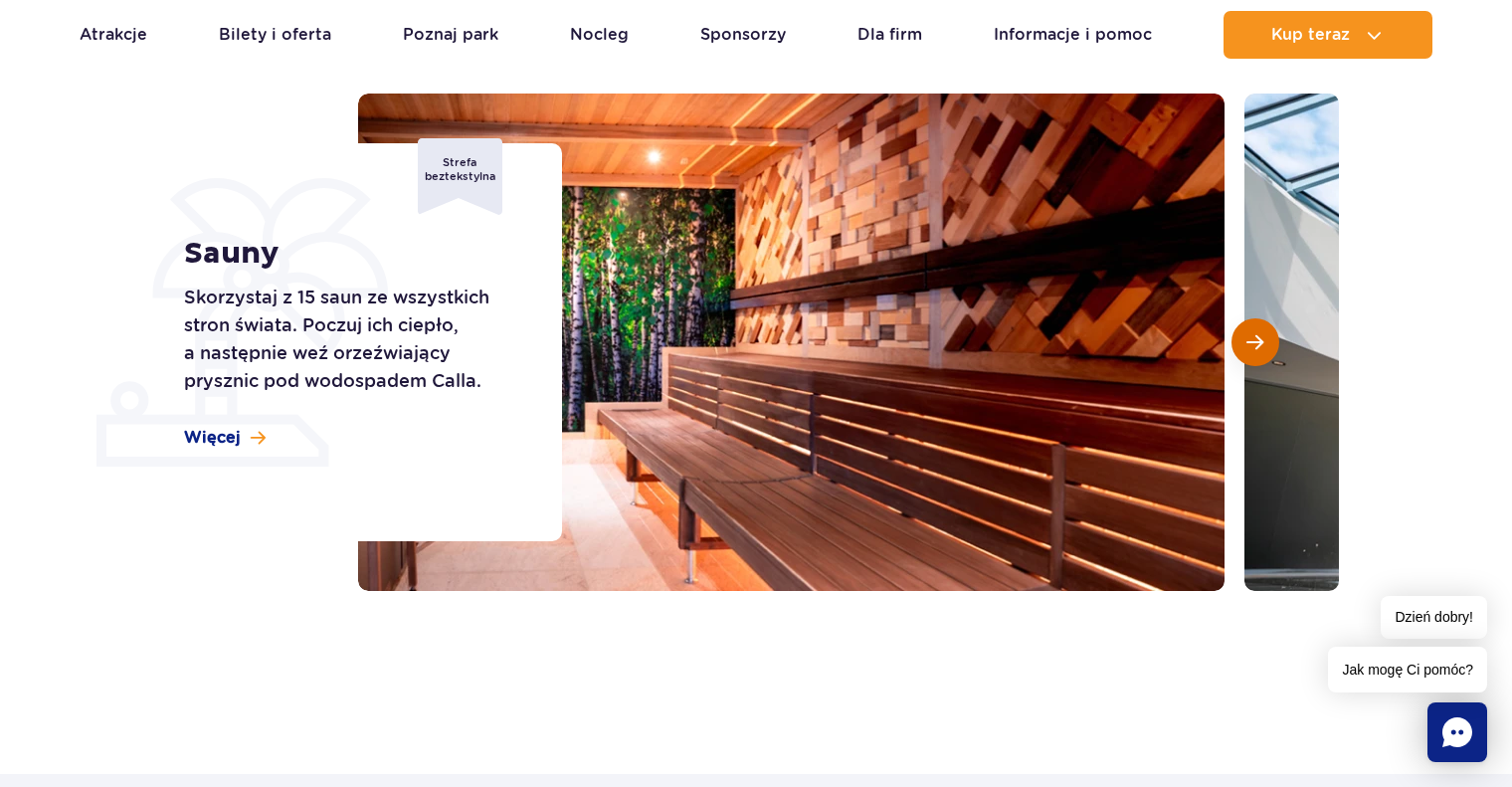 click at bounding box center [1254, 342] 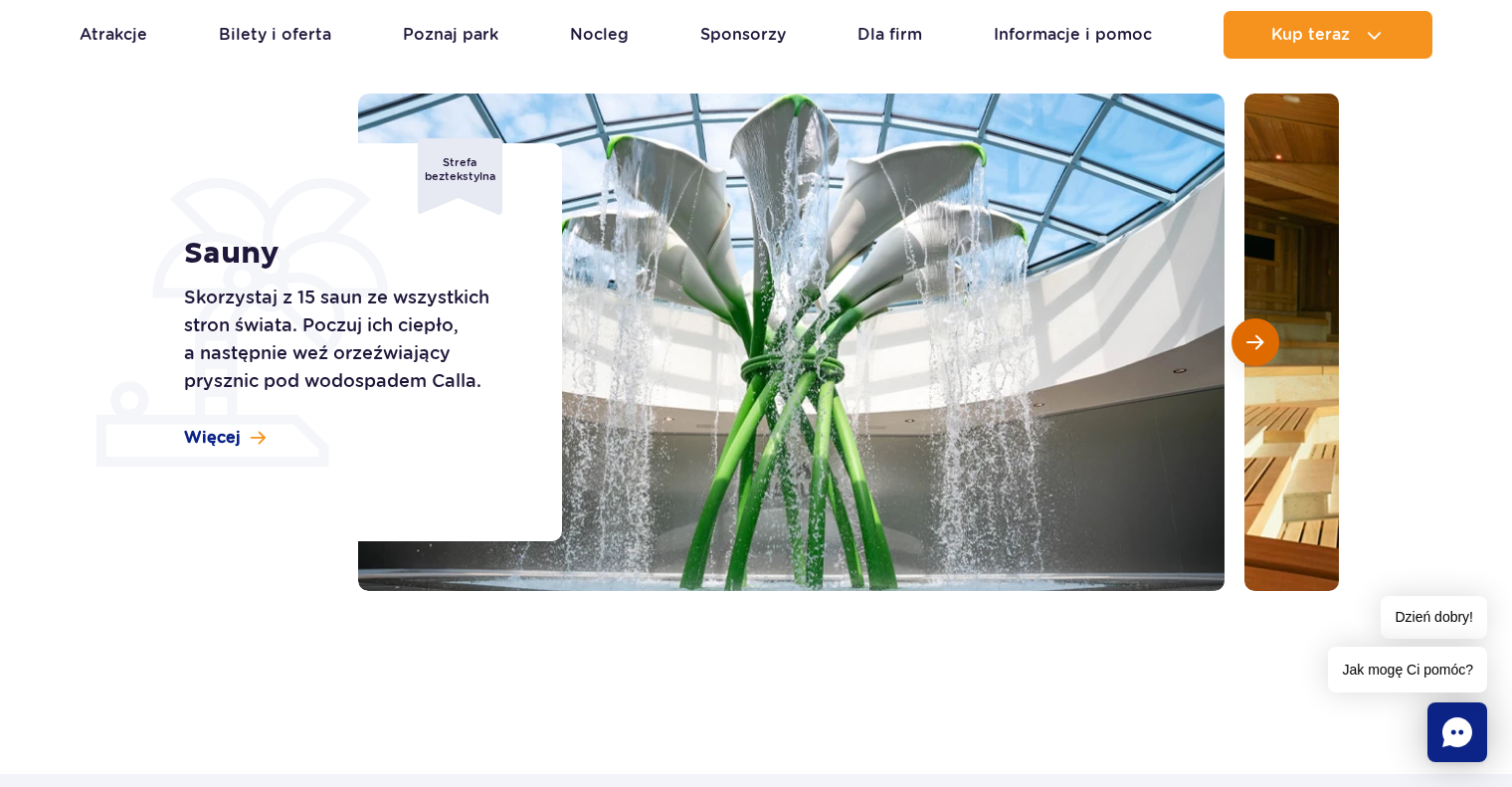 click at bounding box center [1254, 342] 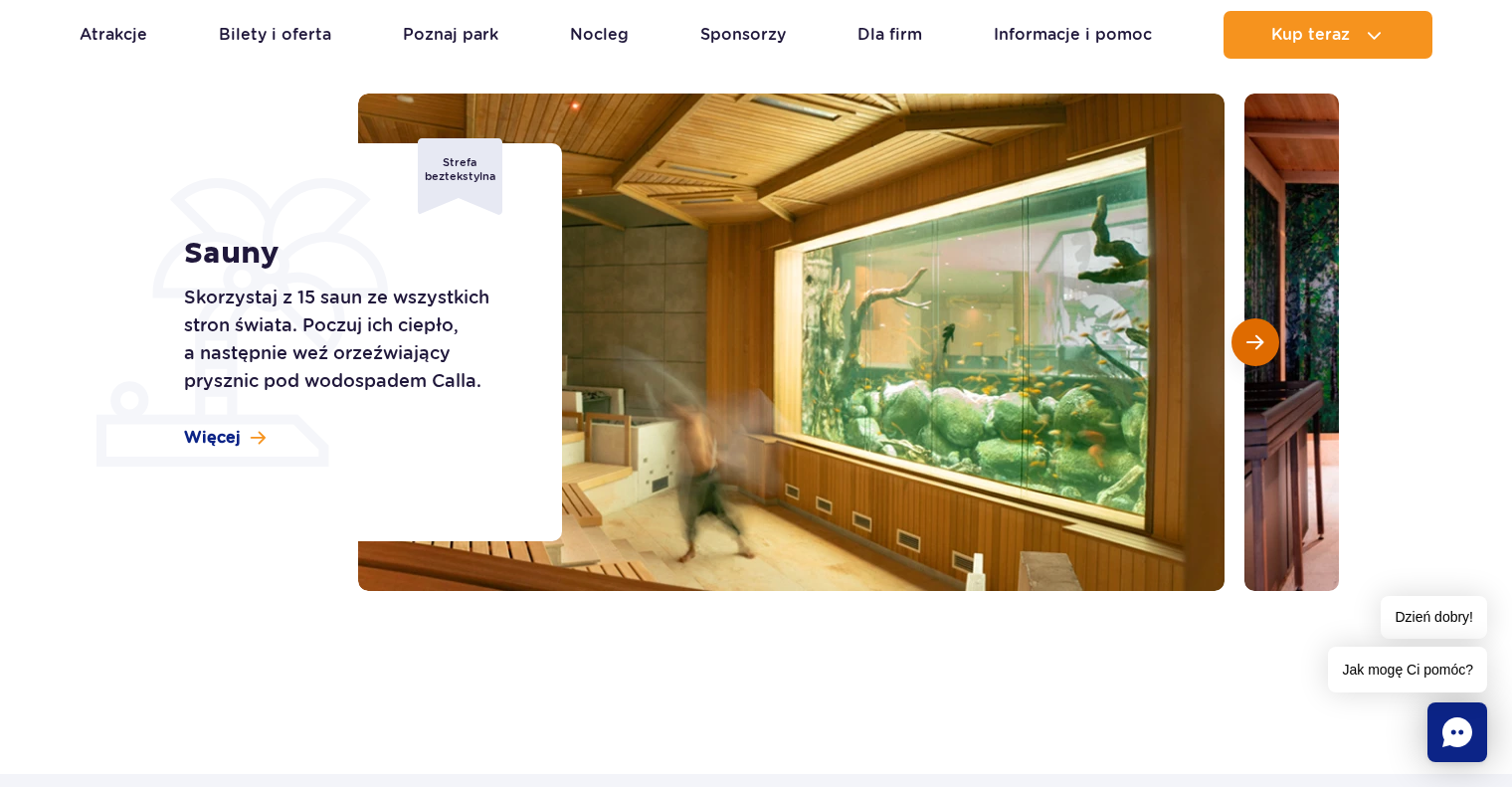 click at bounding box center (1254, 342) 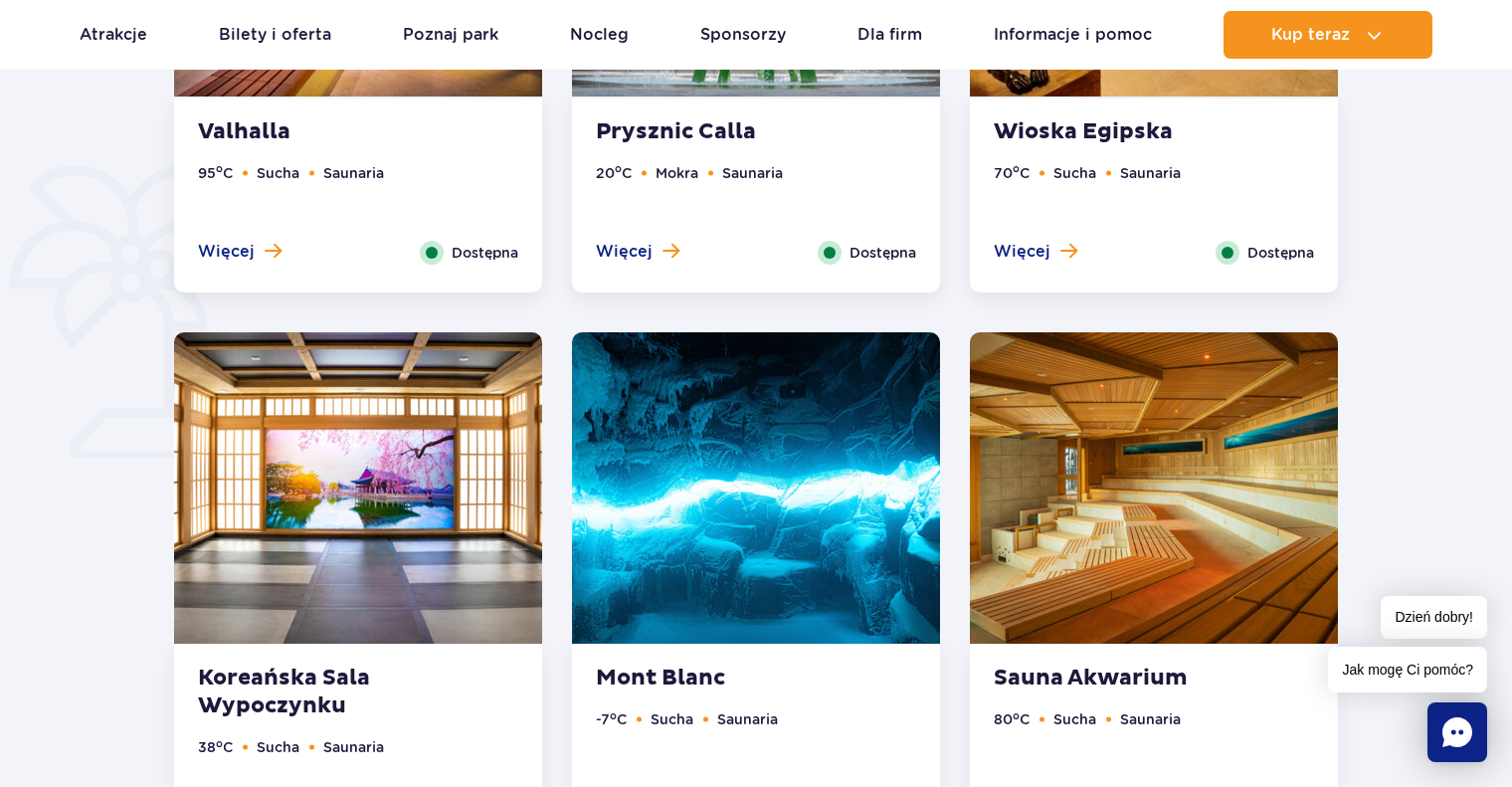 scroll, scrollTop: 1510, scrollLeft: 0, axis: vertical 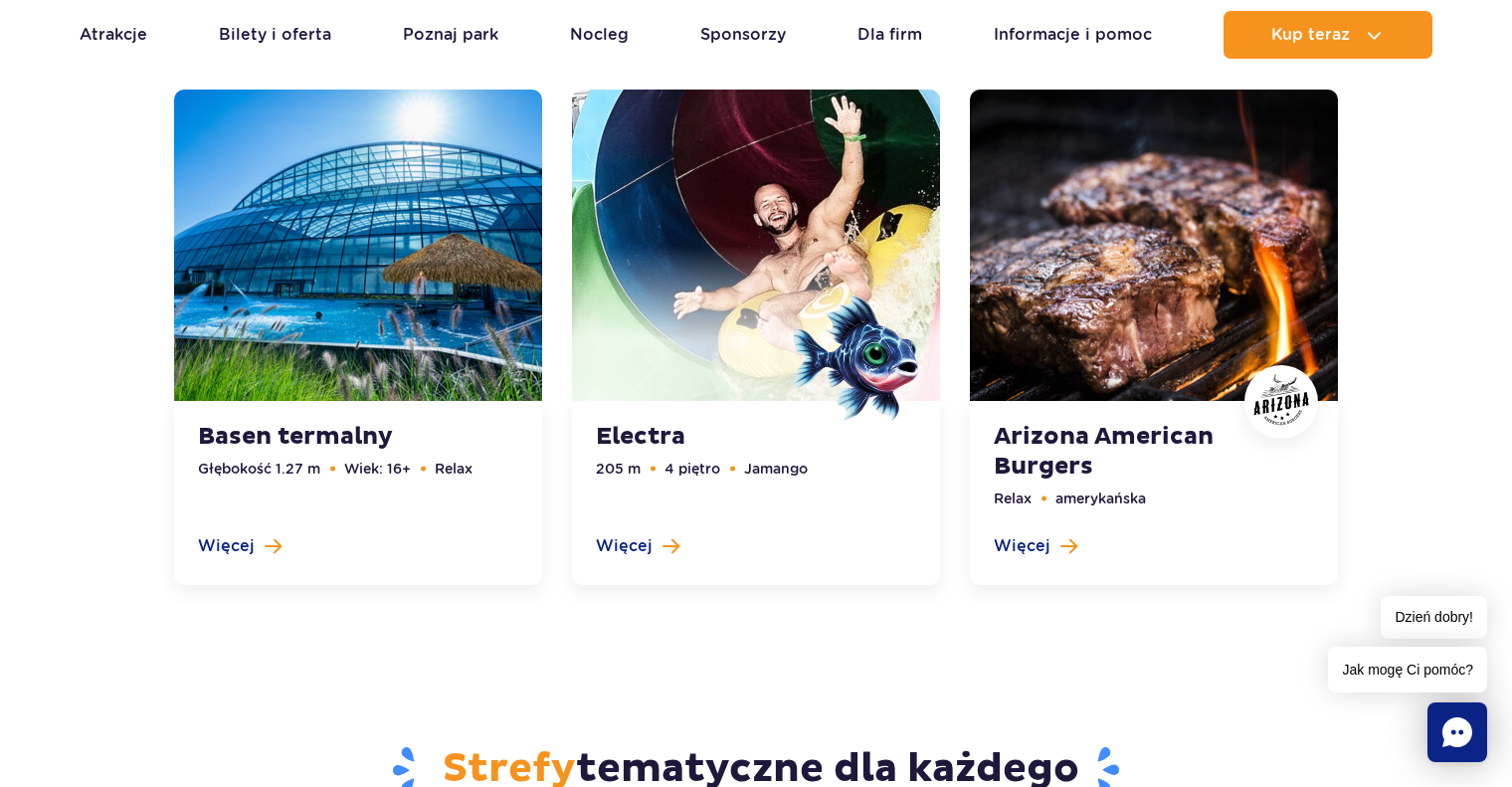 click at bounding box center (756, 337) 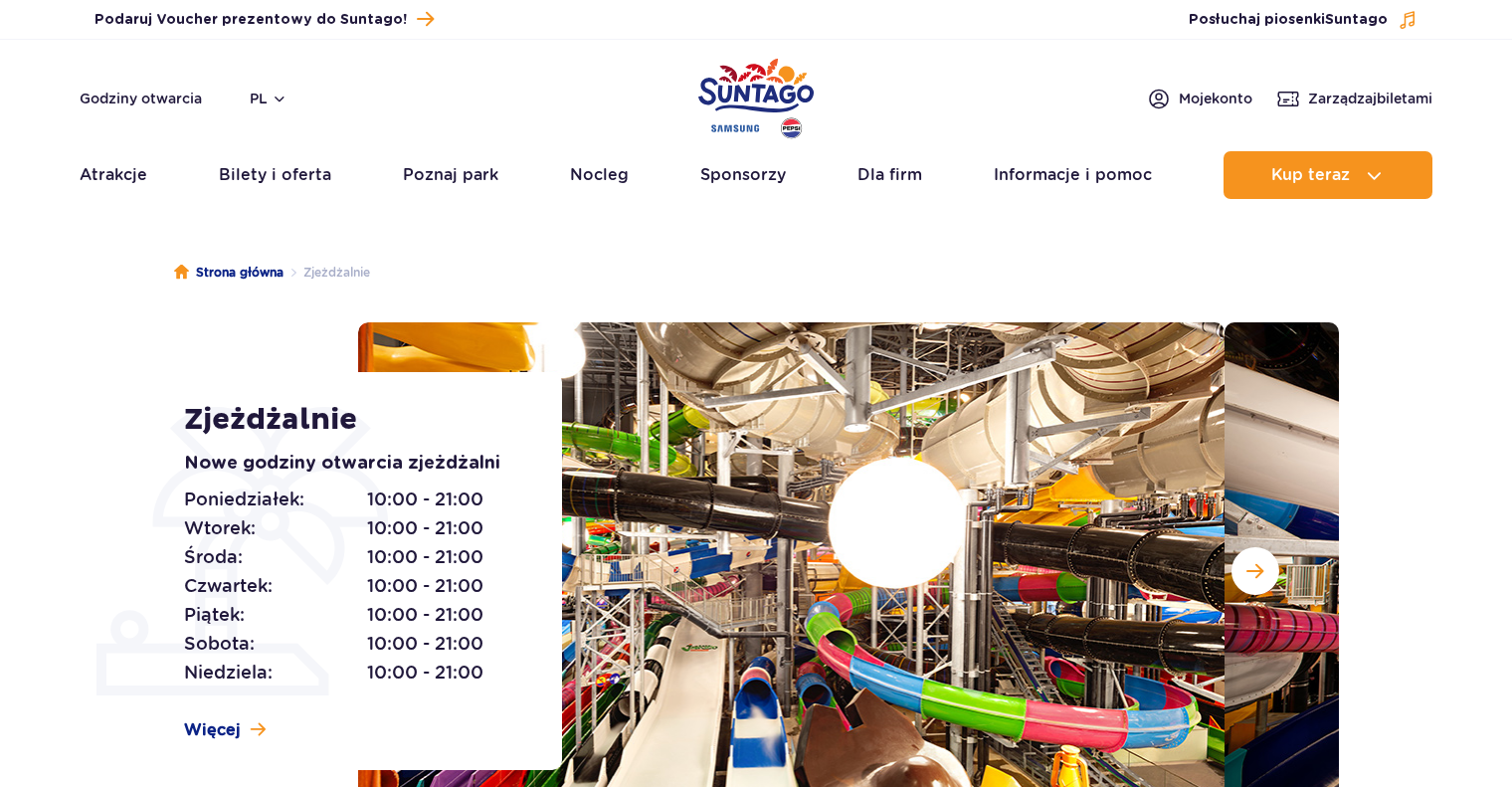 scroll, scrollTop: 0, scrollLeft: 0, axis: both 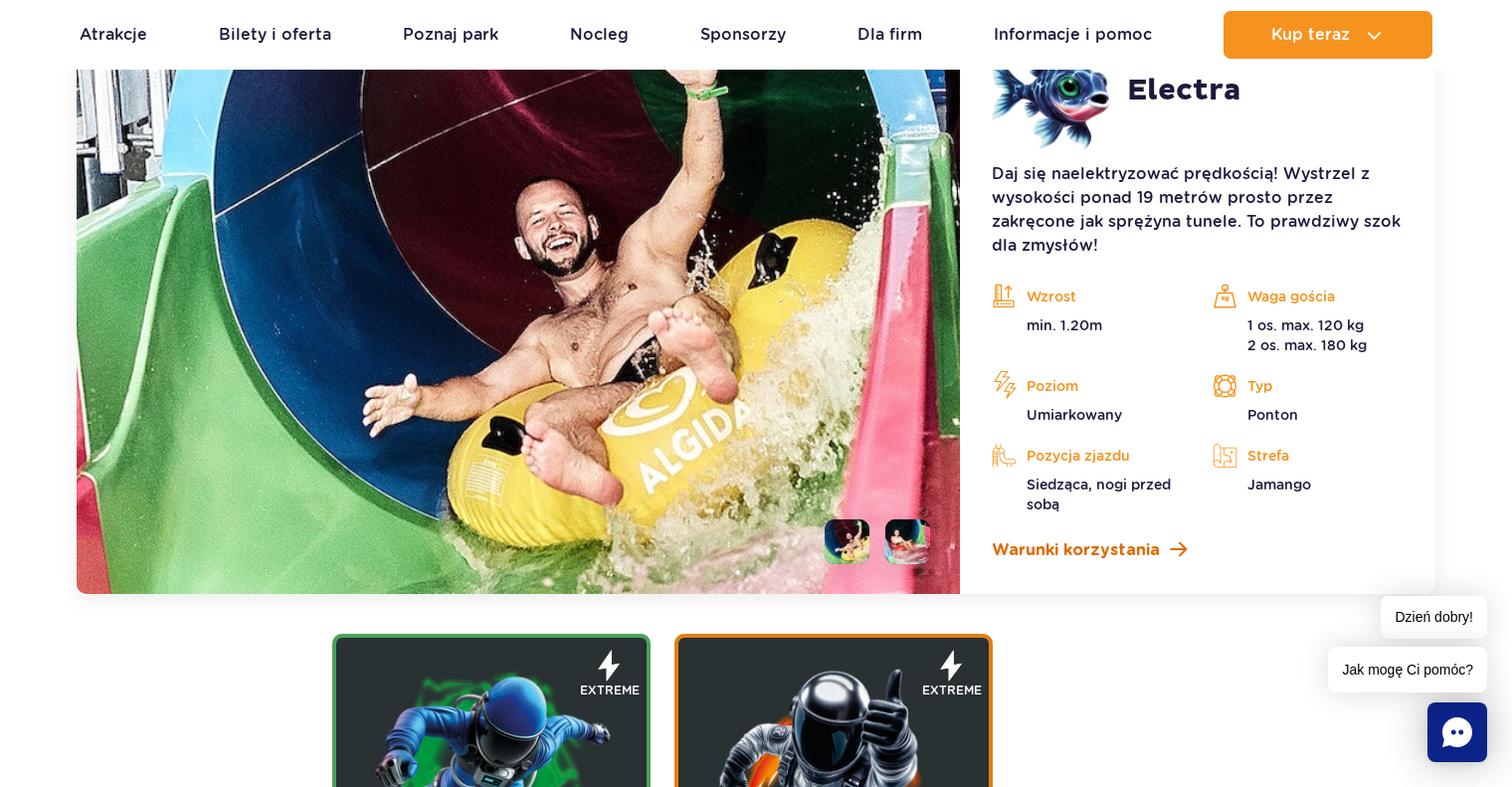 click on "Warunki korzystania" at bounding box center [1075, 550] 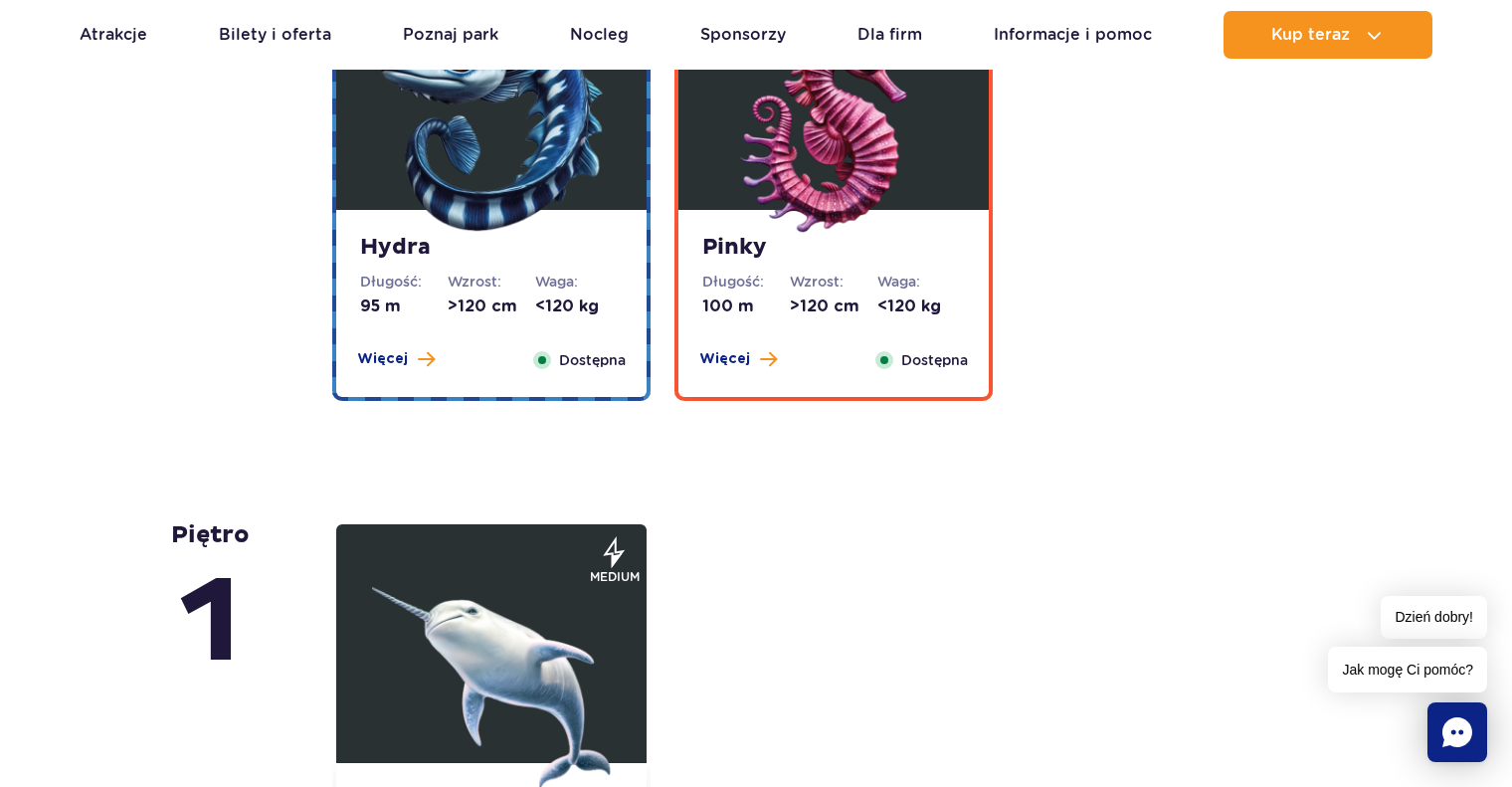 scroll, scrollTop: 4465, scrollLeft: 0, axis: vertical 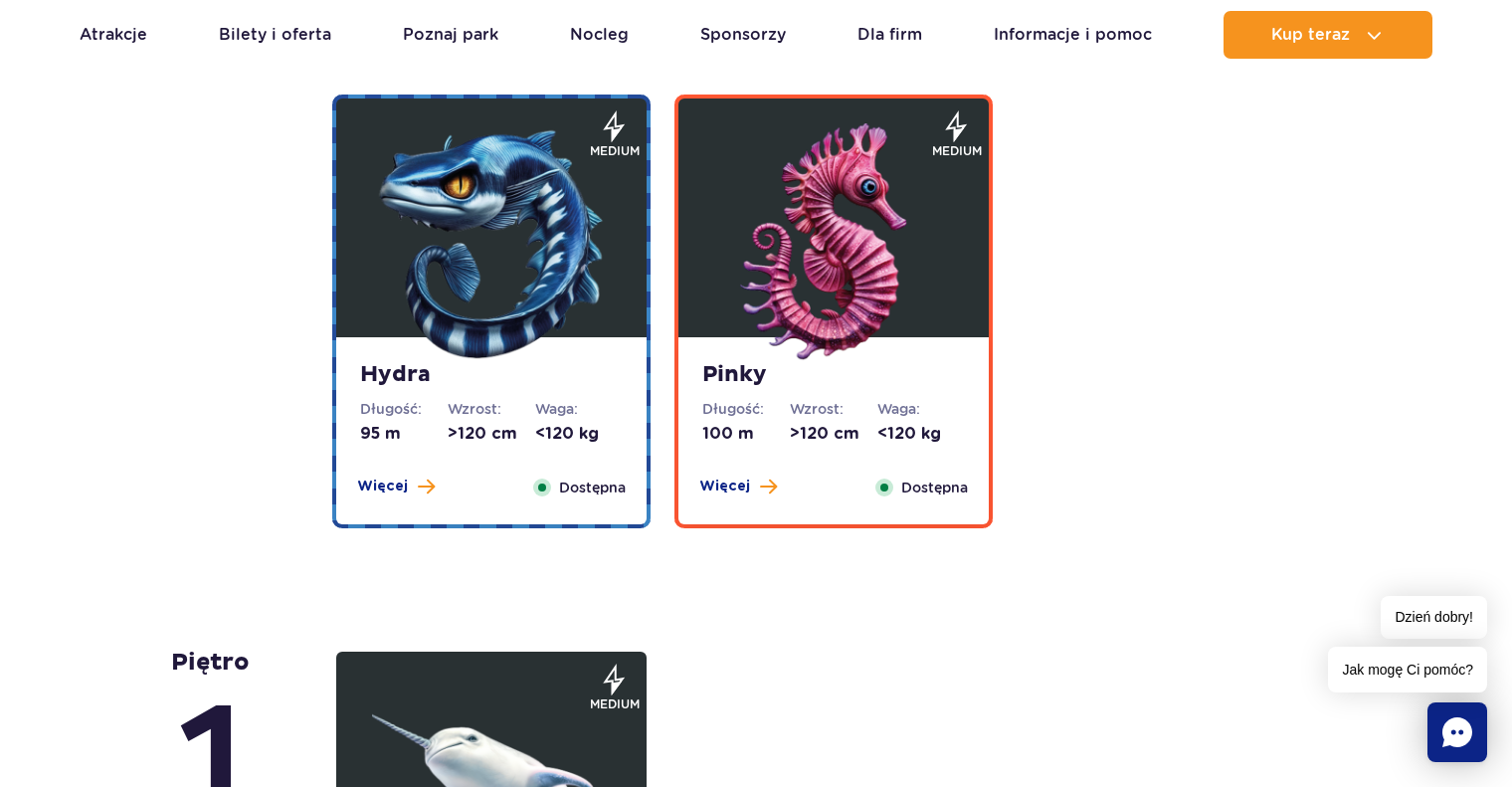 click on "Więcej
Zamknij" at bounding box center [396, 488] 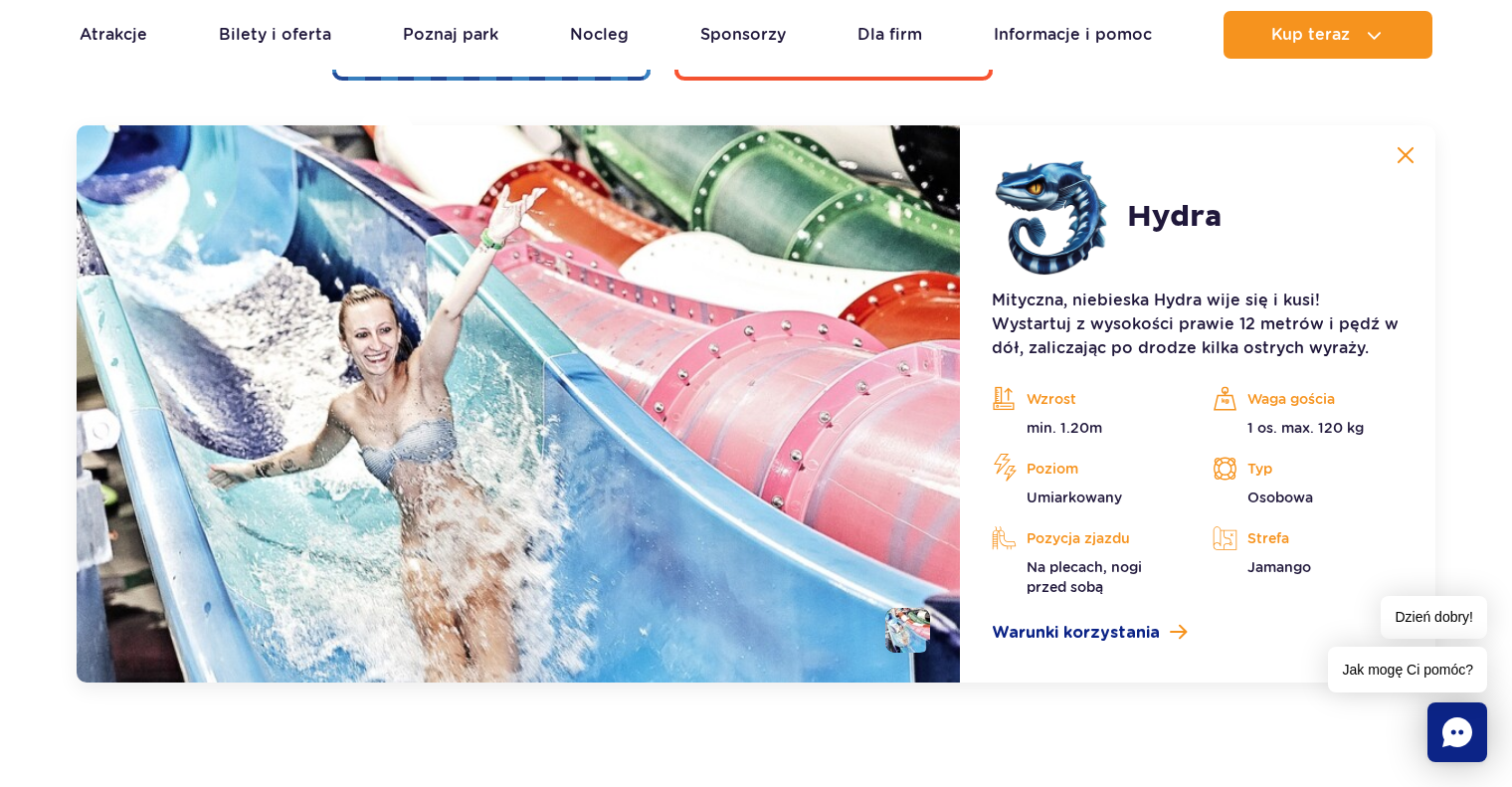 scroll, scrollTop: 4278, scrollLeft: 0, axis: vertical 